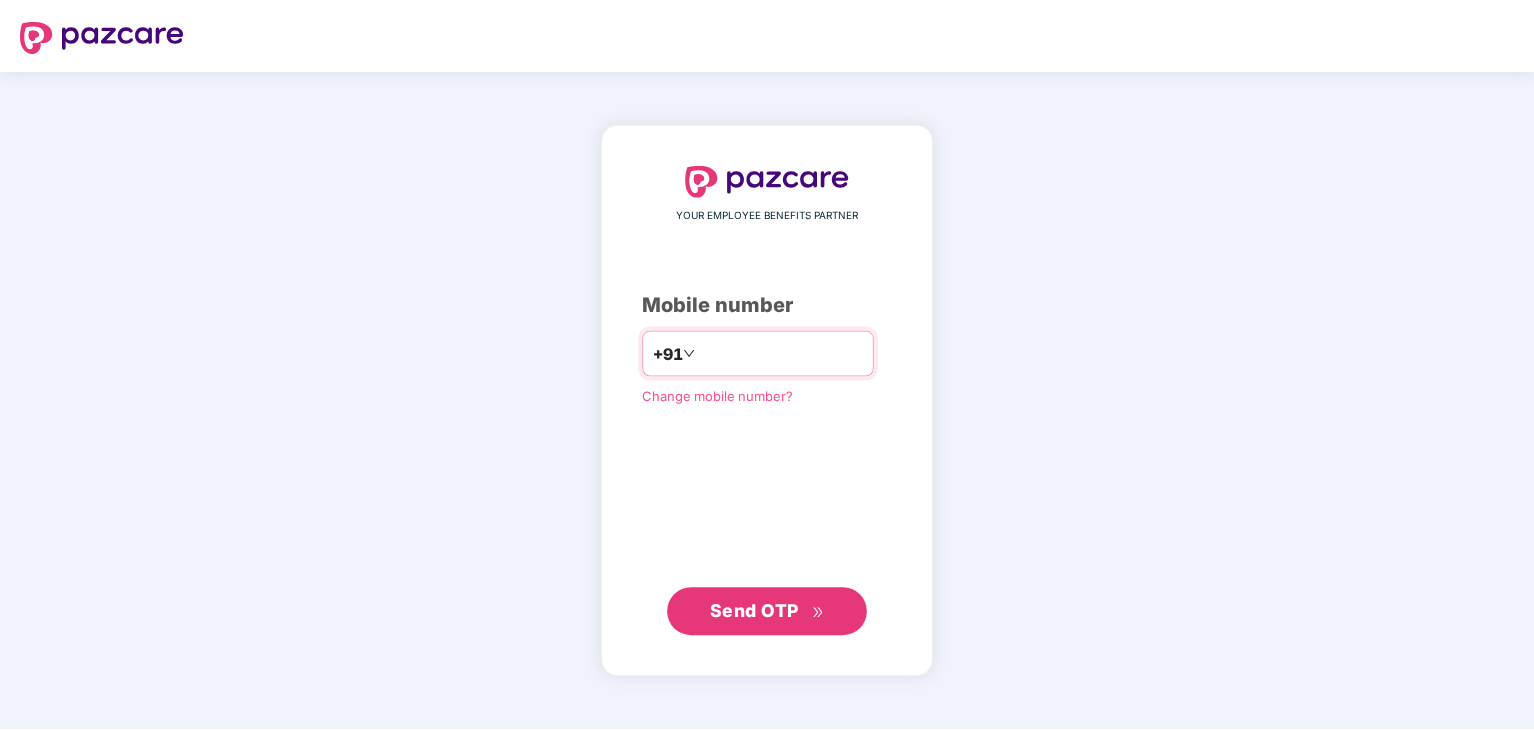 scroll, scrollTop: 0, scrollLeft: 0, axis: both 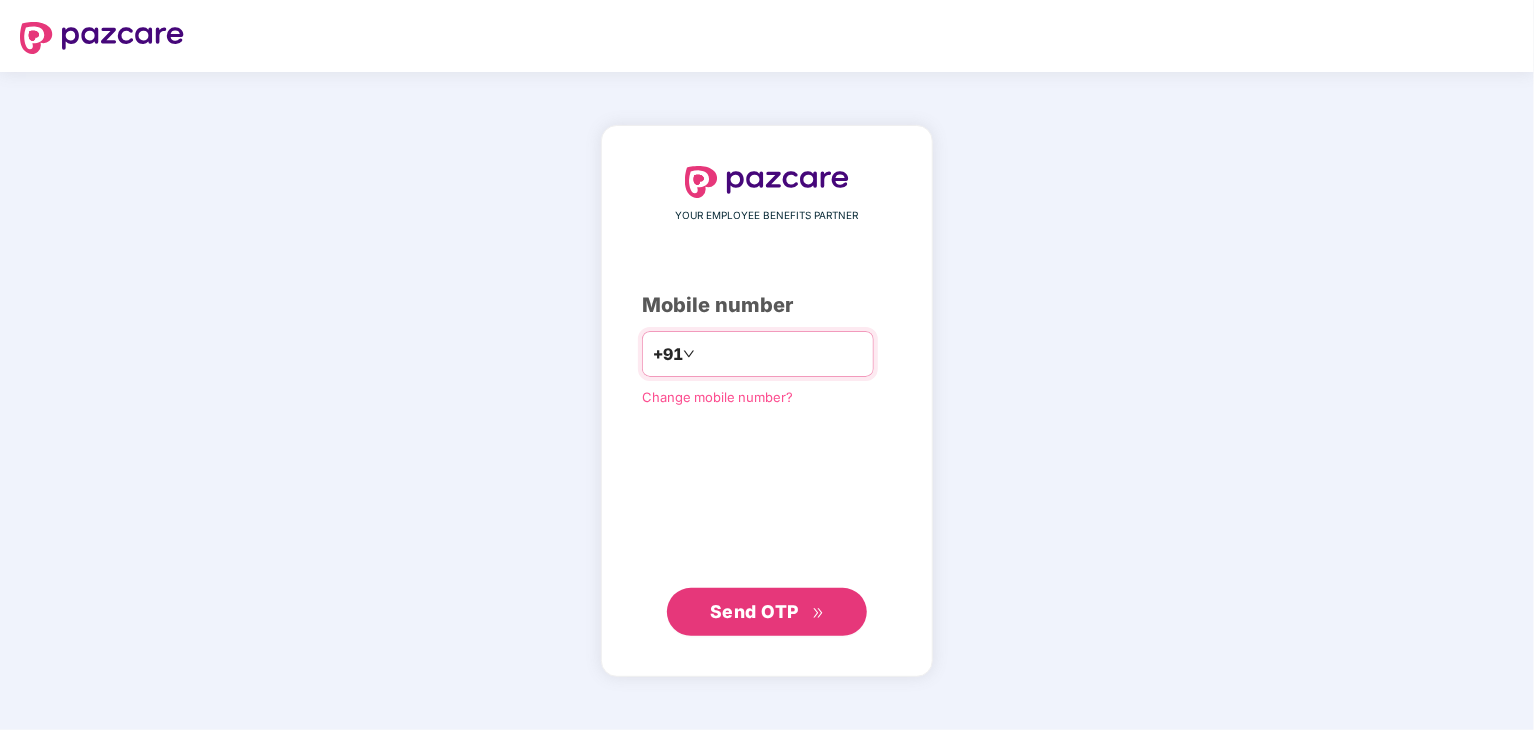 click at bounding box center [781, 354] 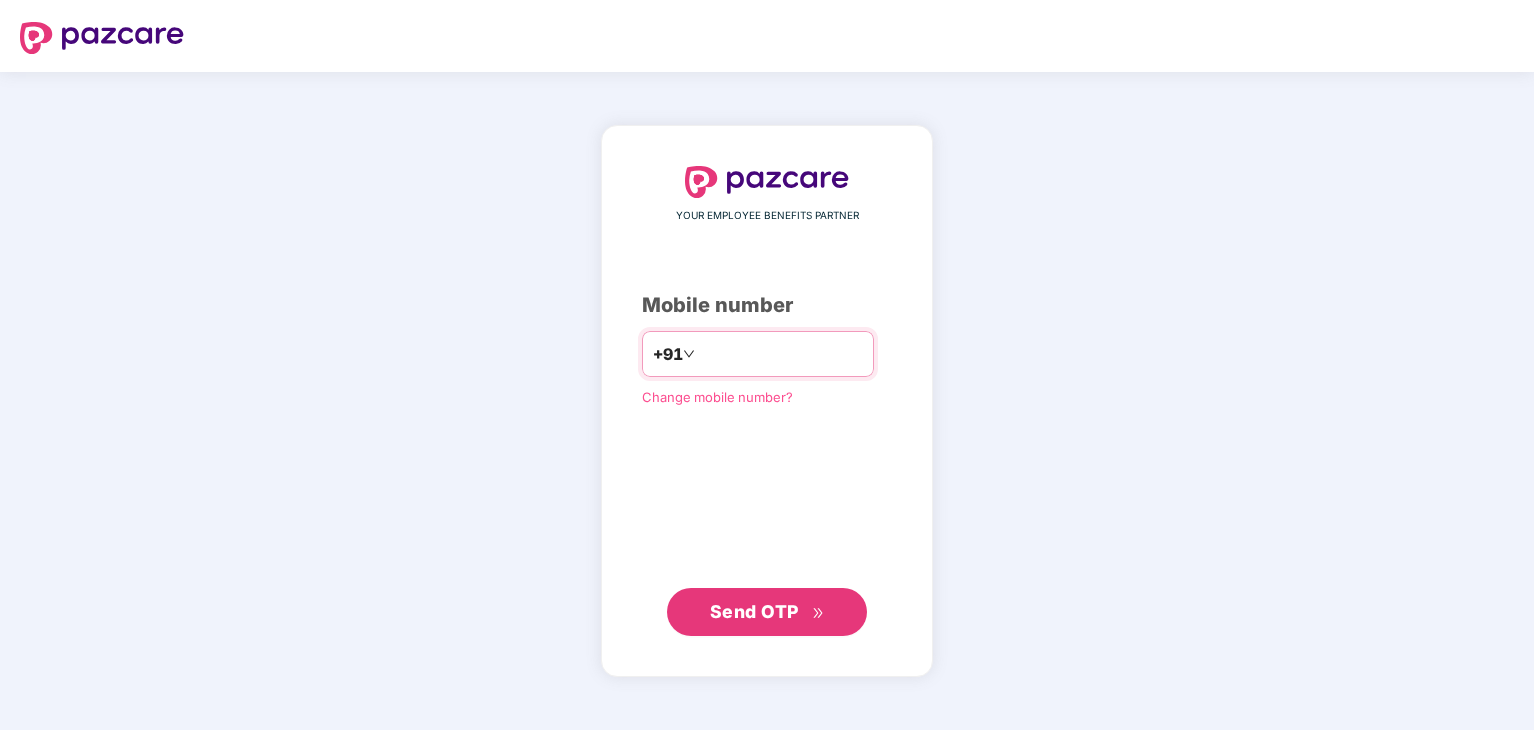 scroll, scrollTop: 0, scrollLeft: 0, axis: both 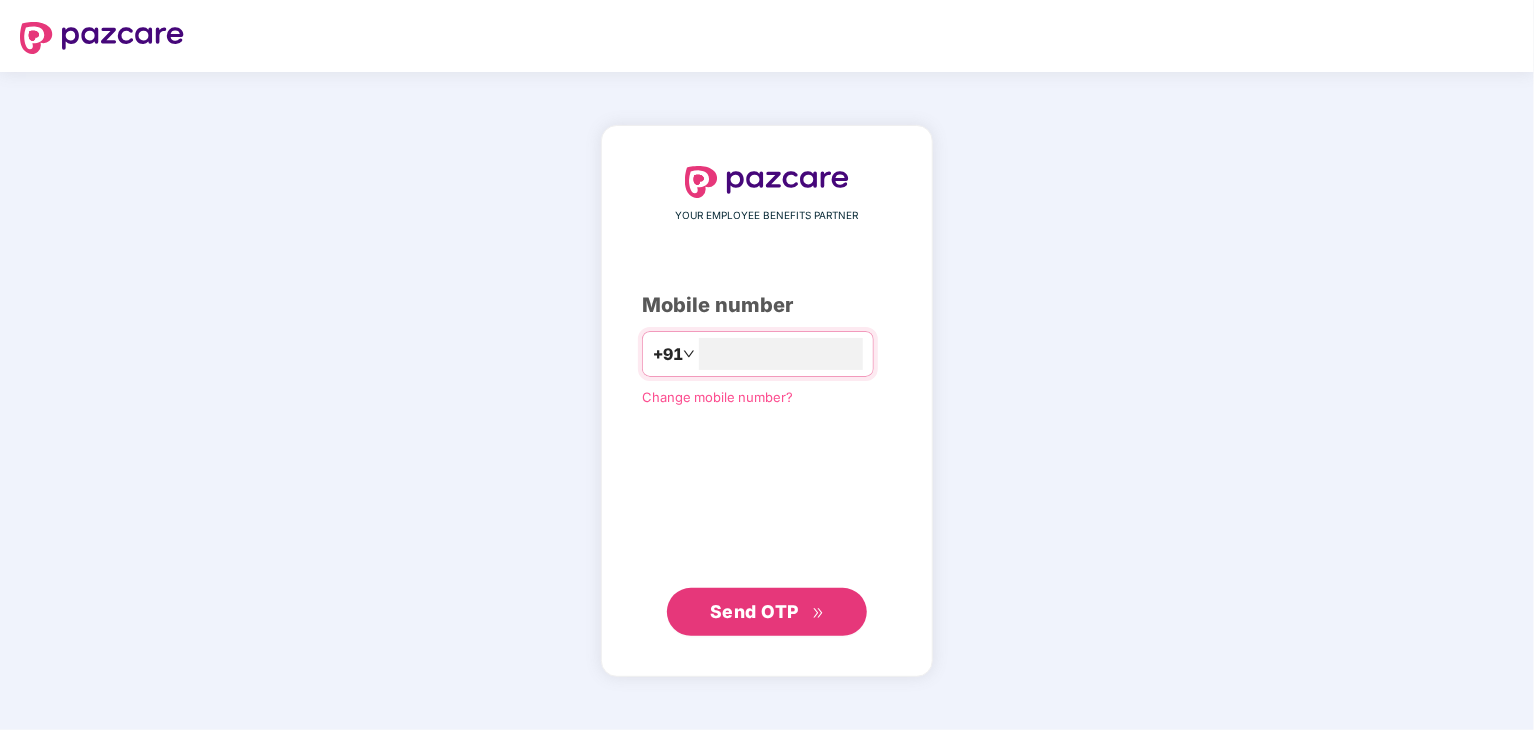 type on "*" 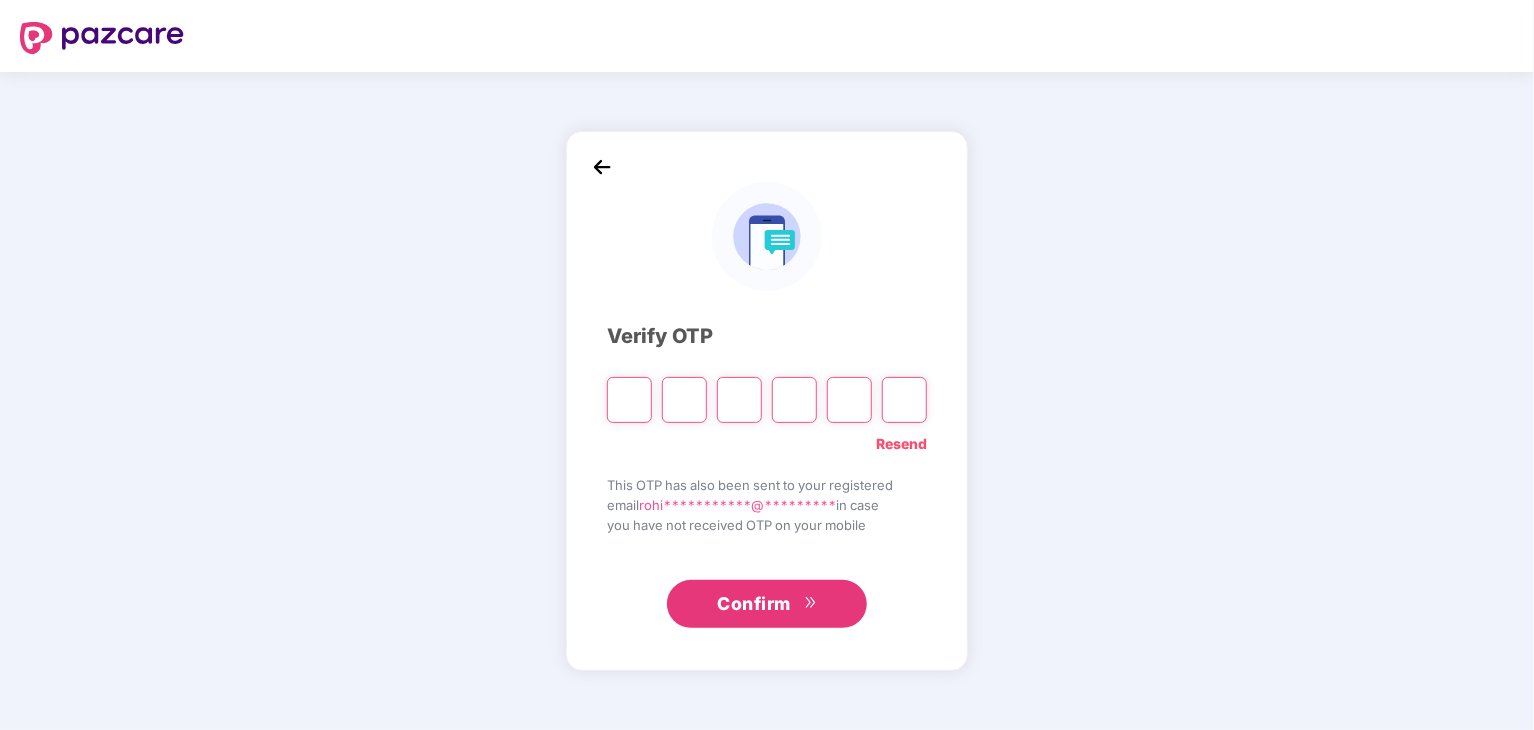type on "*" 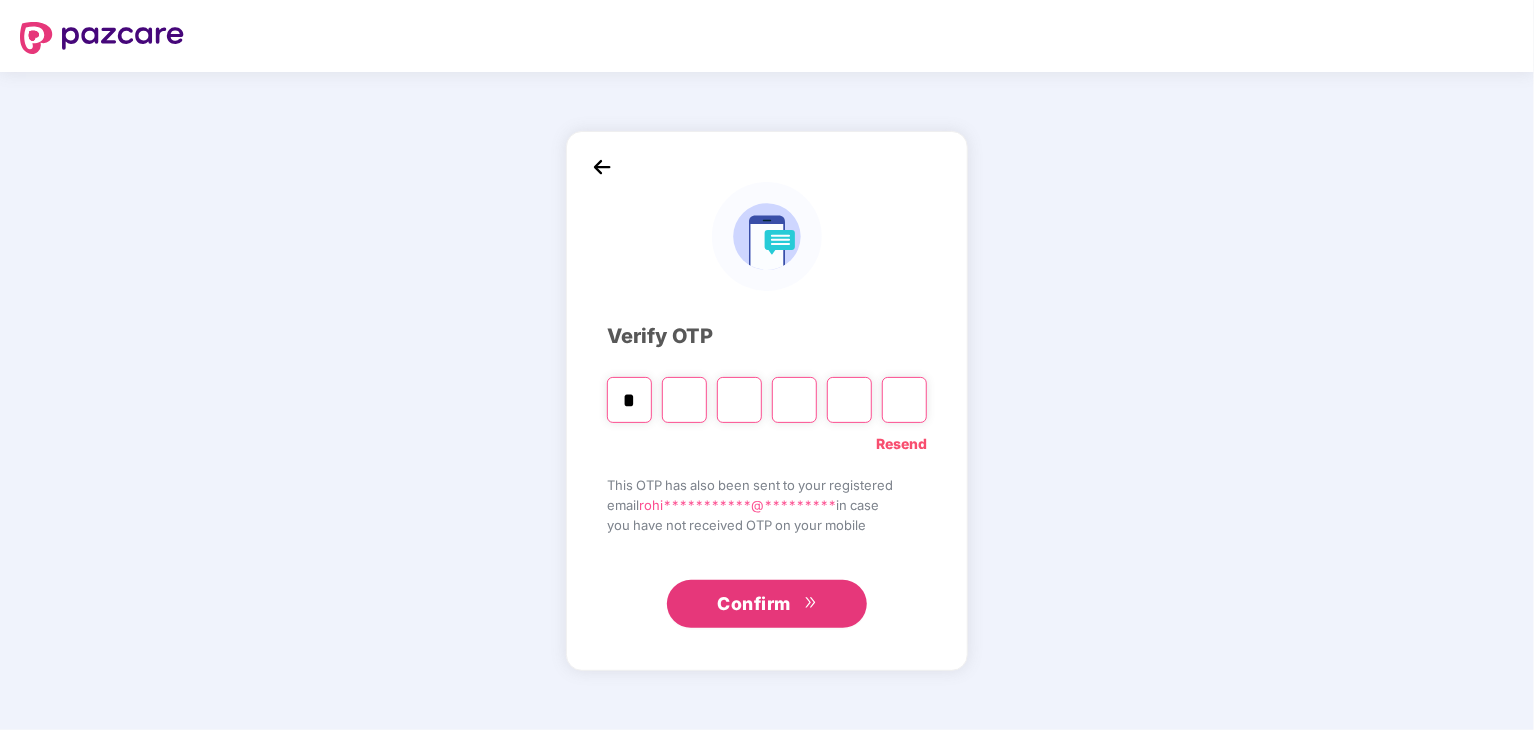 type on "*" 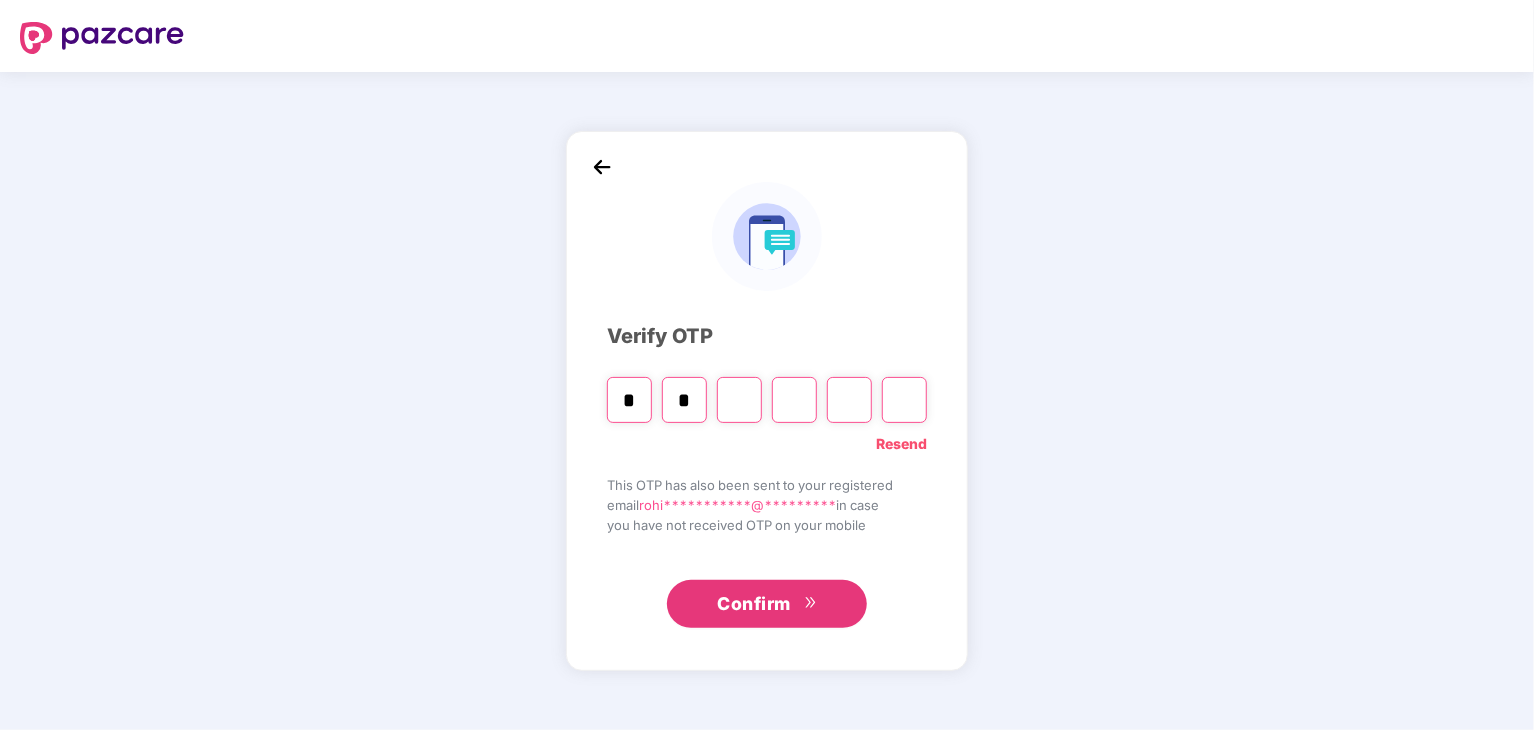 type on "*" 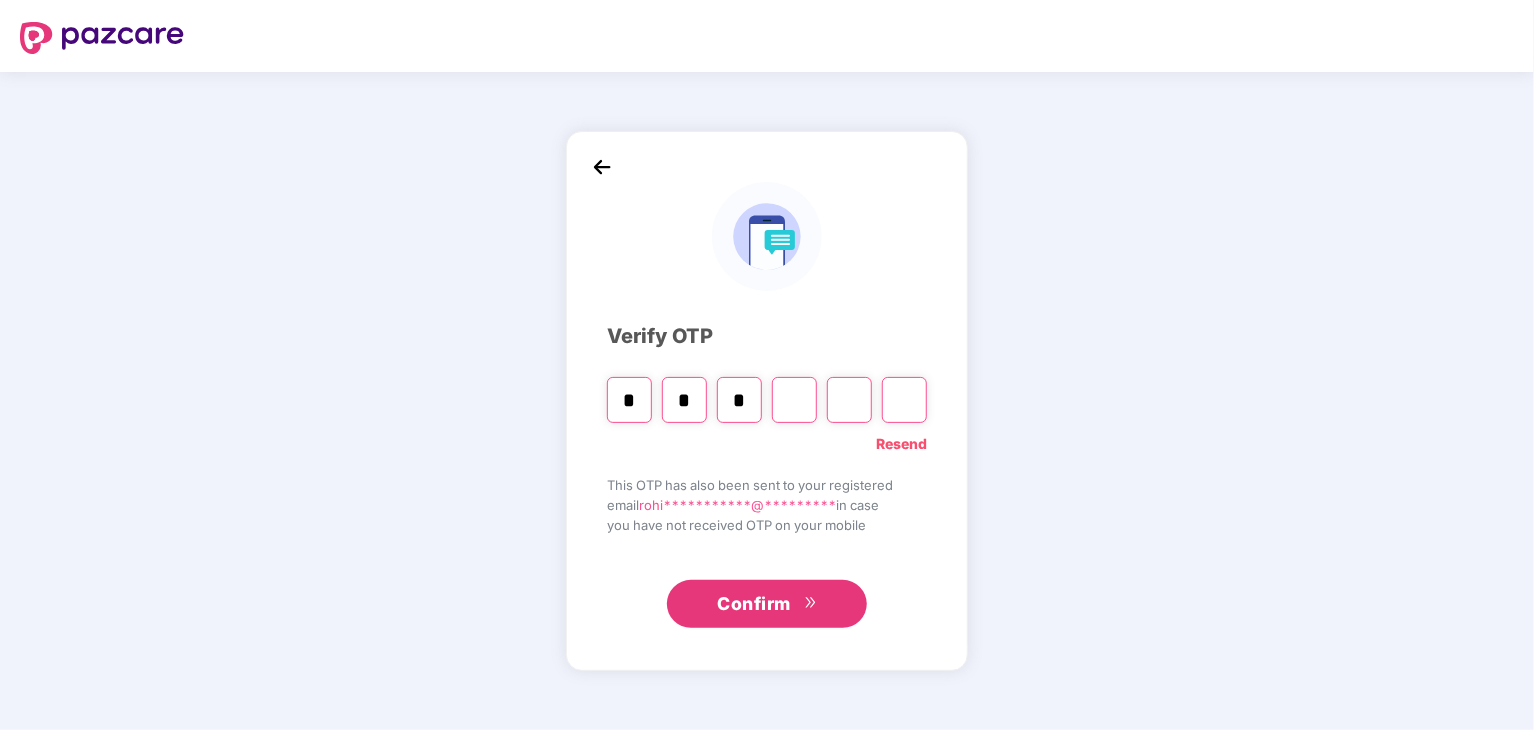 type on "*" 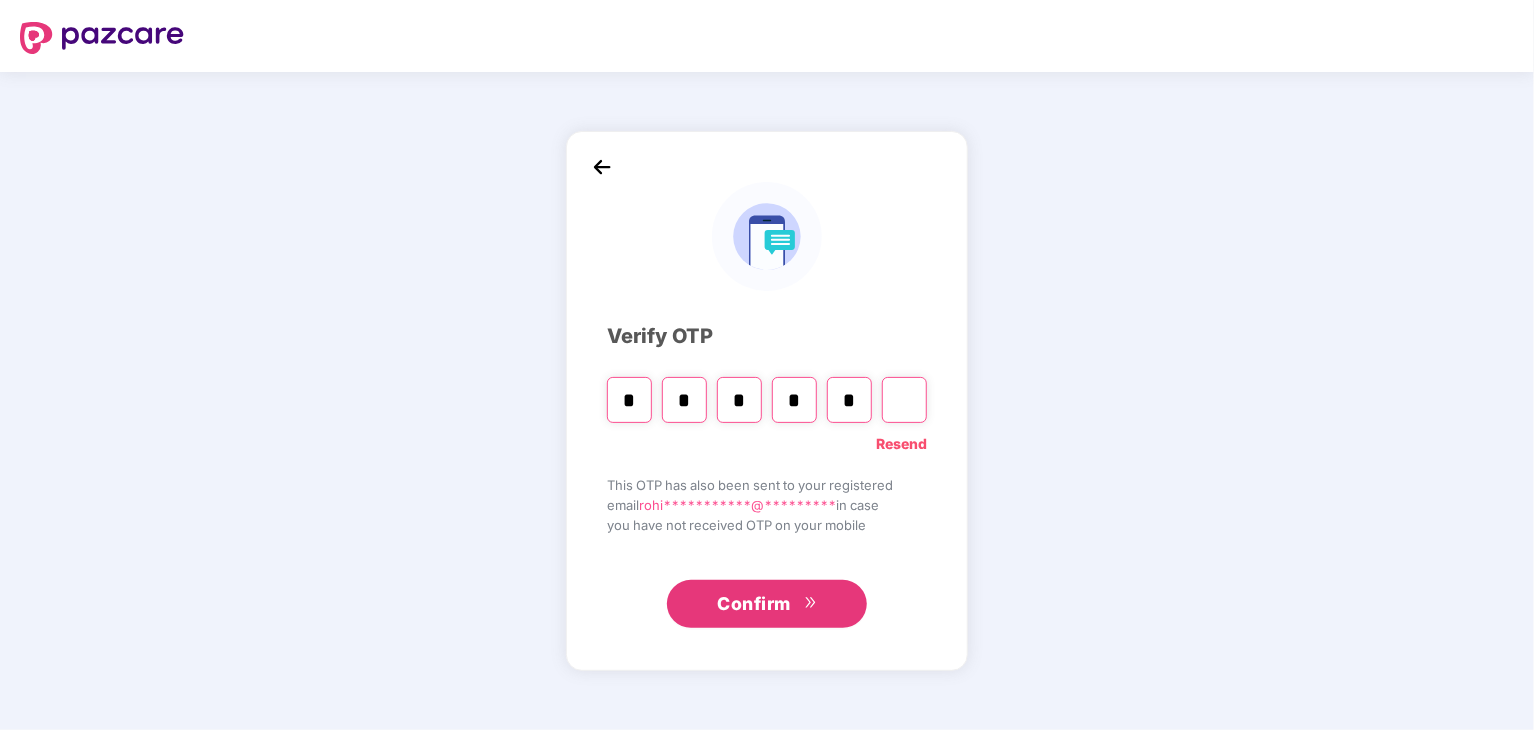 type on "*" 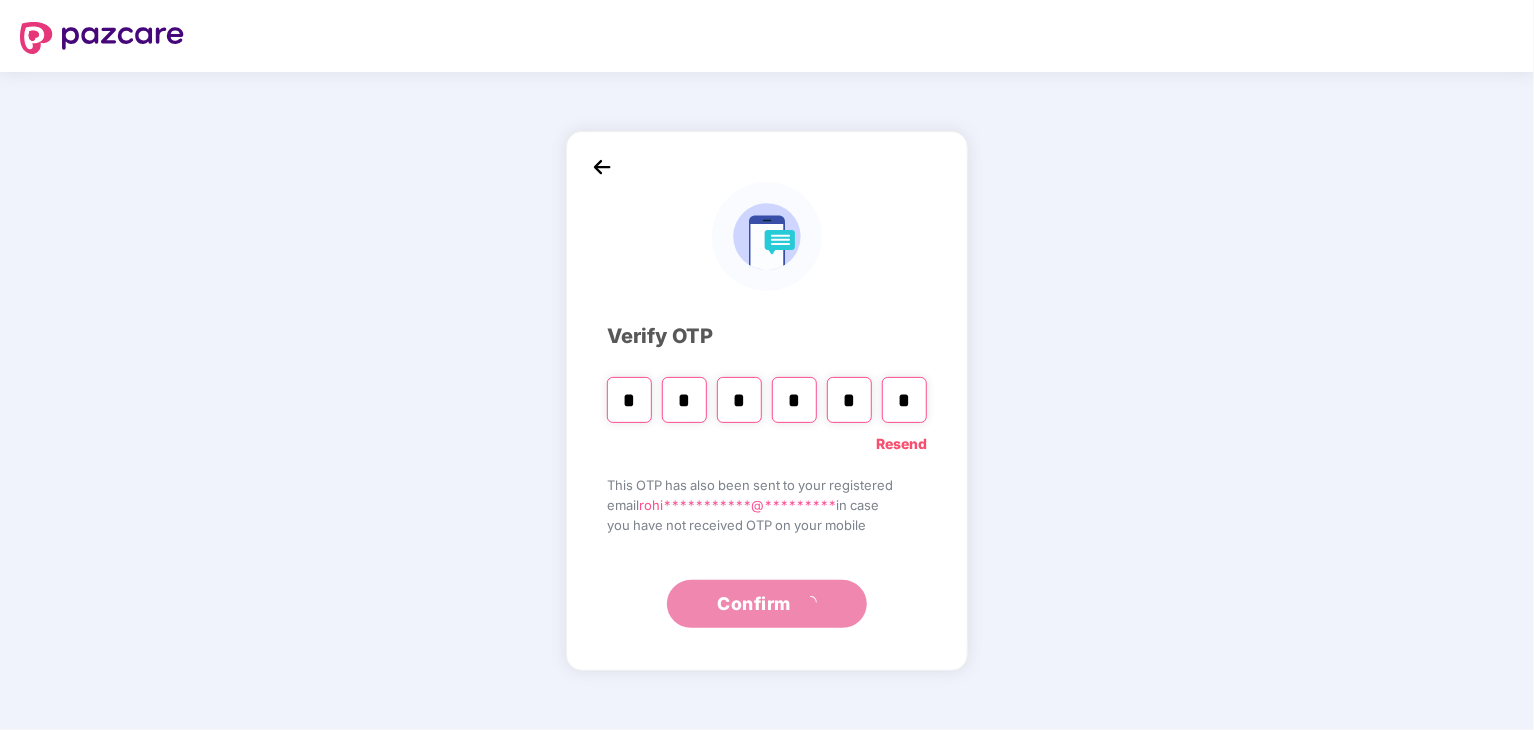 type on "*" 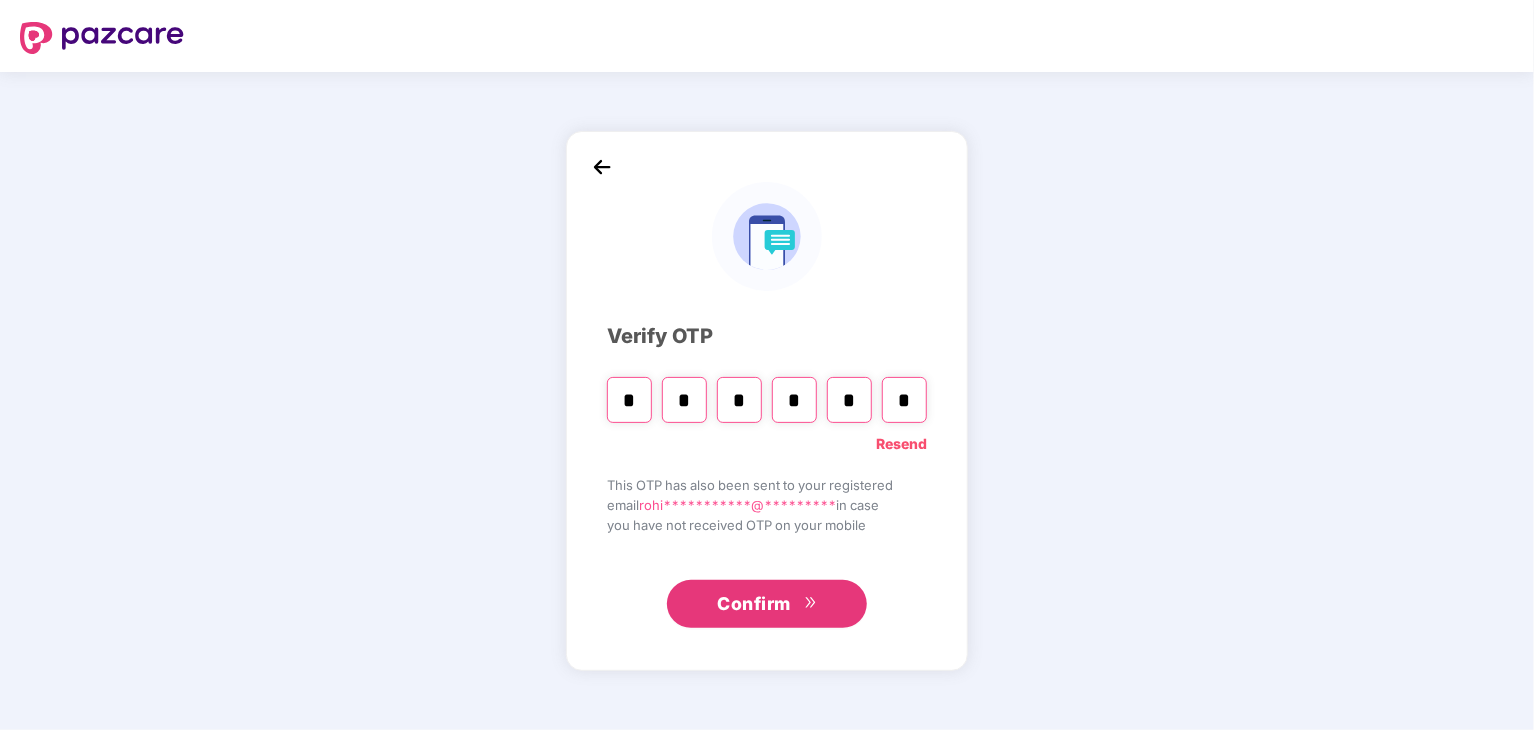 type 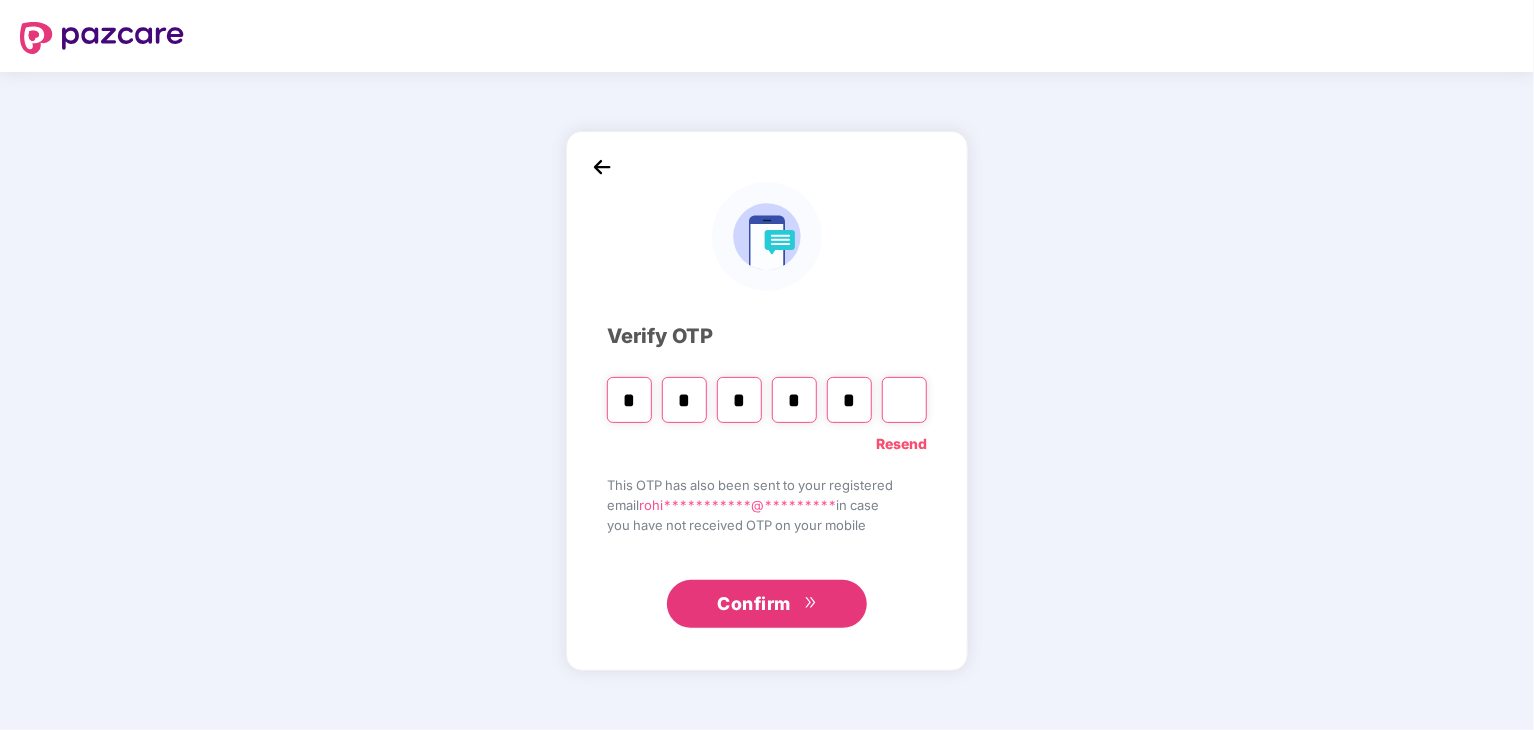 type 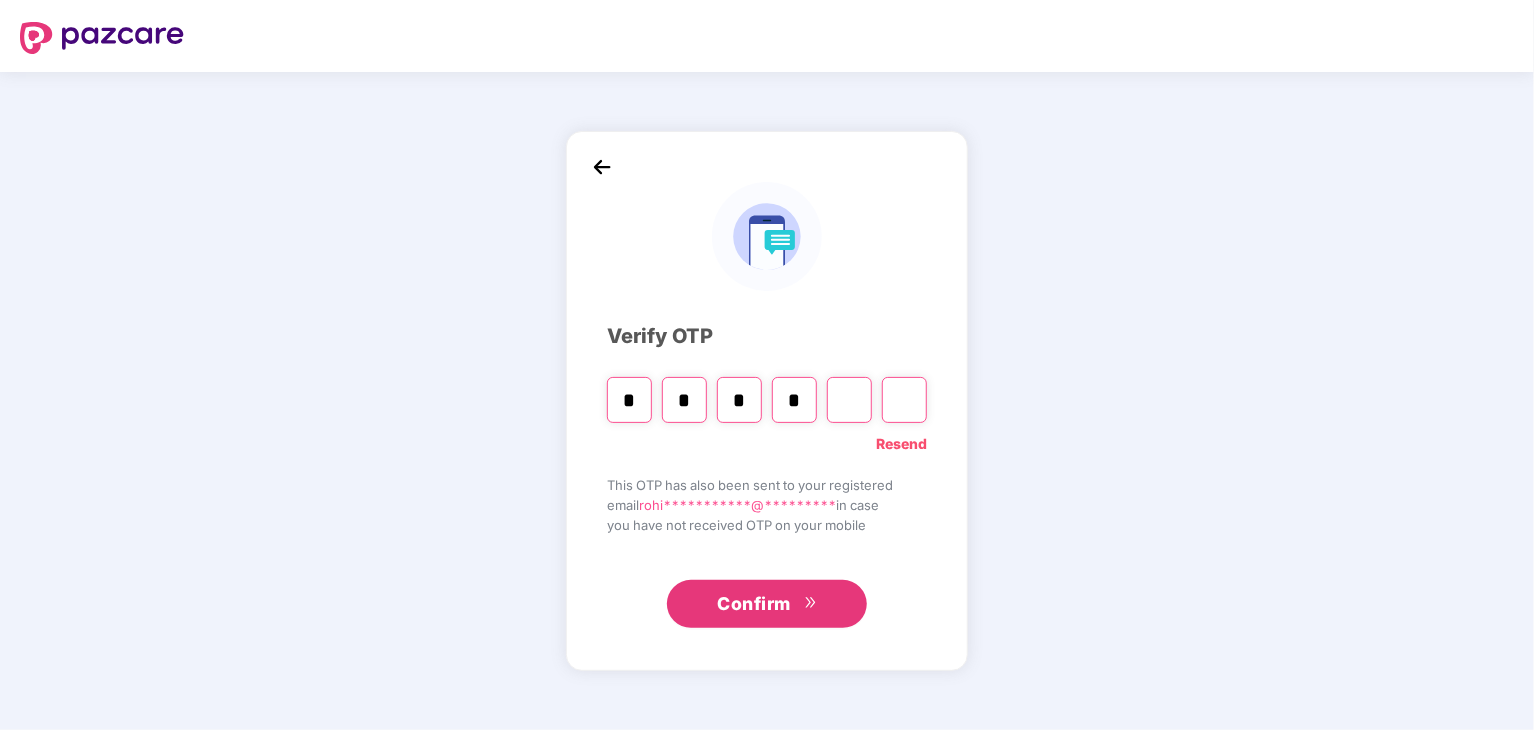 type 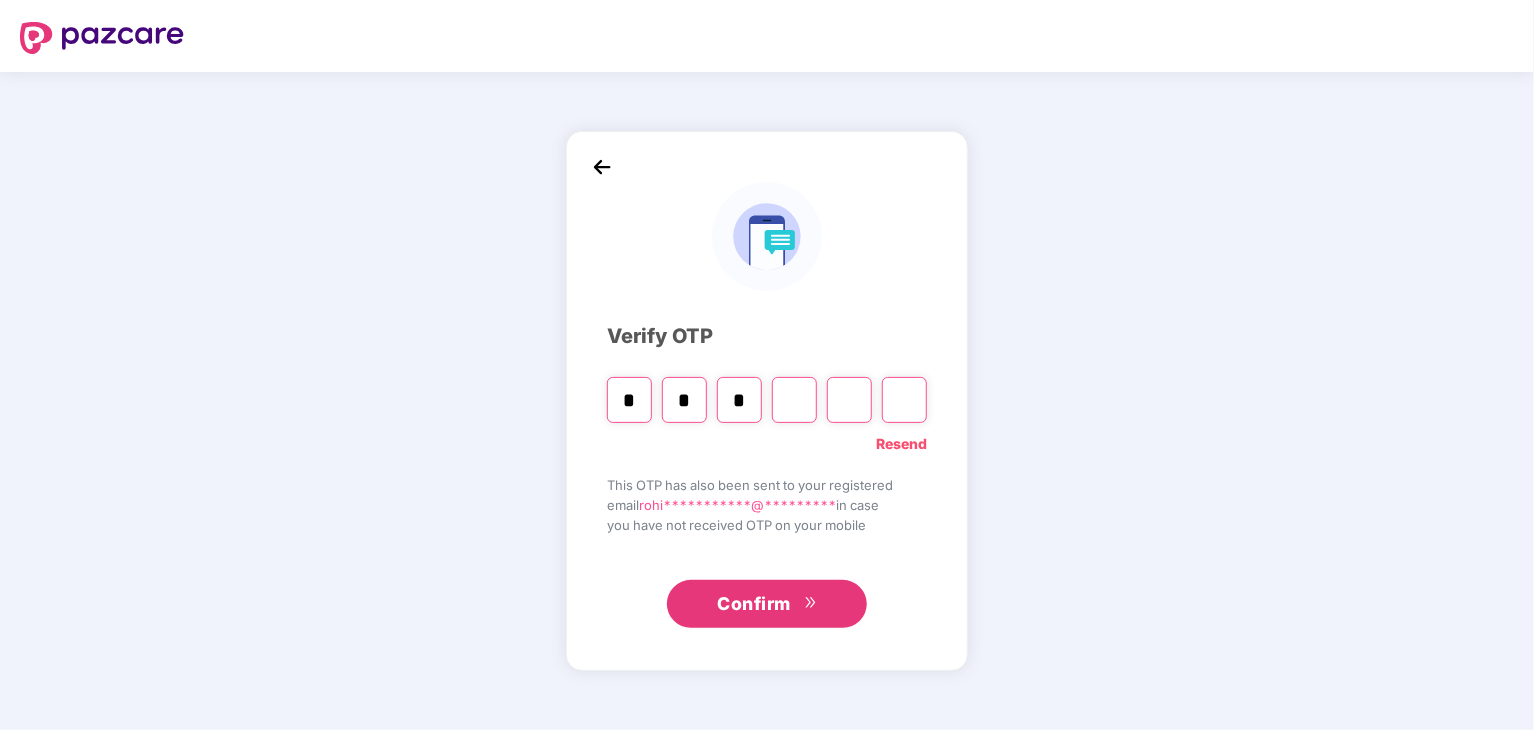 type 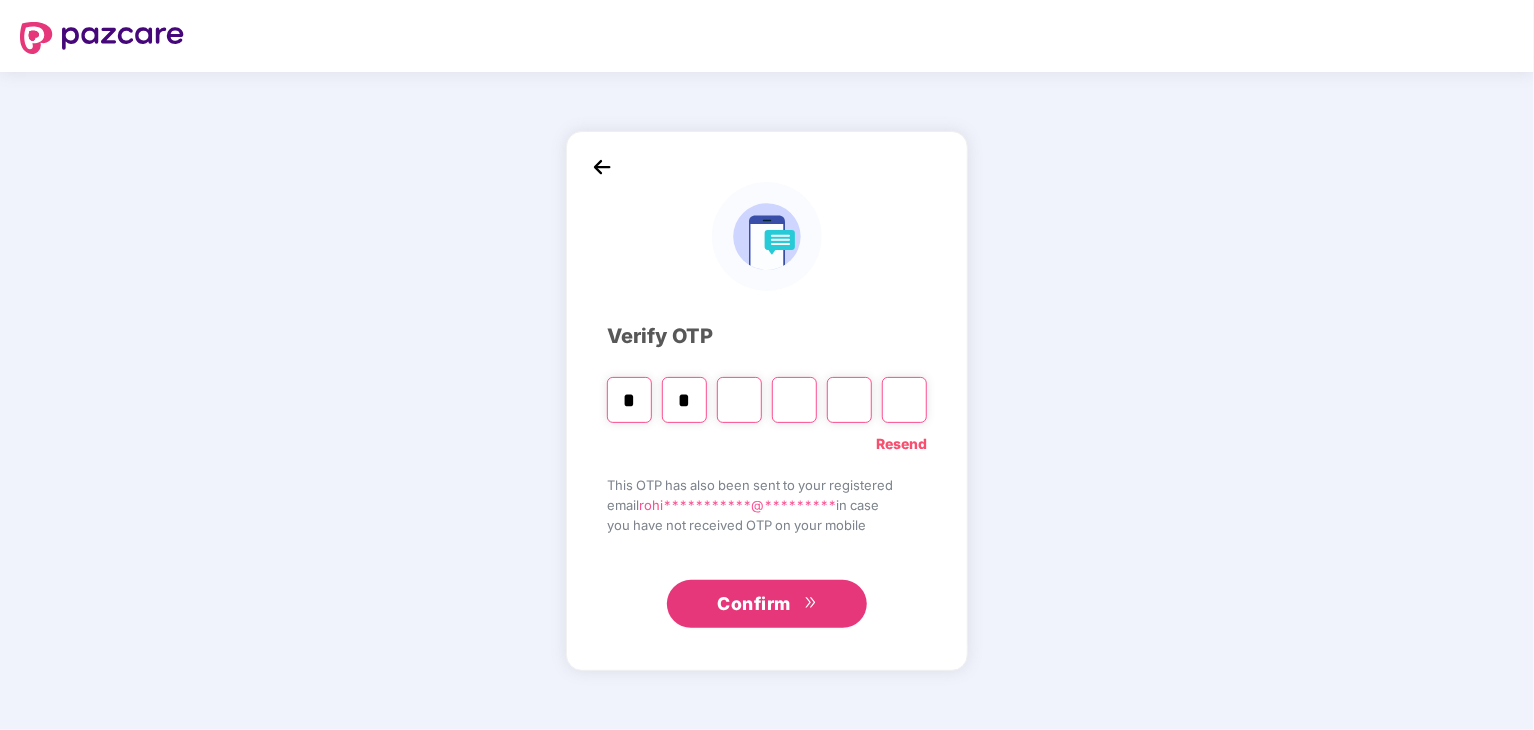 type 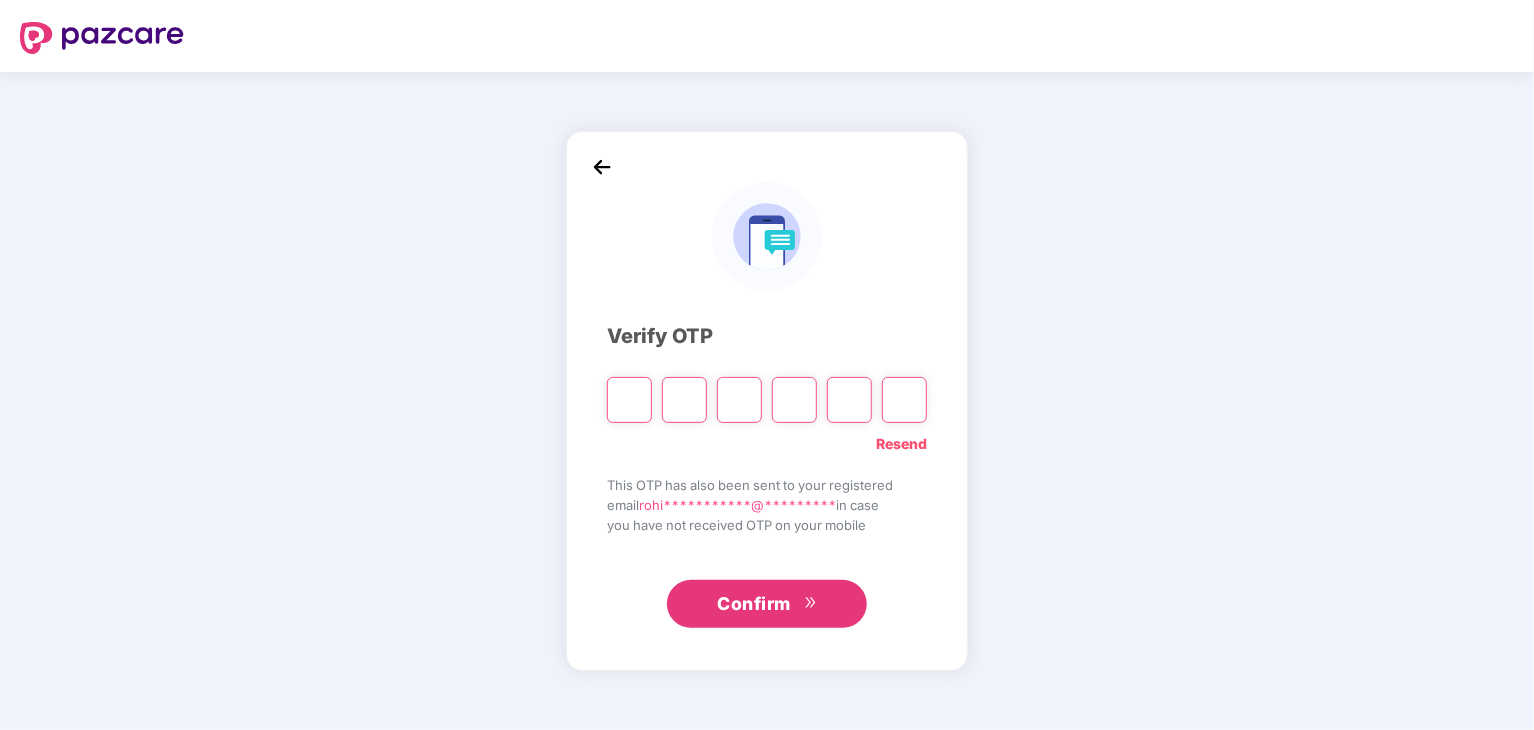 type on "*" 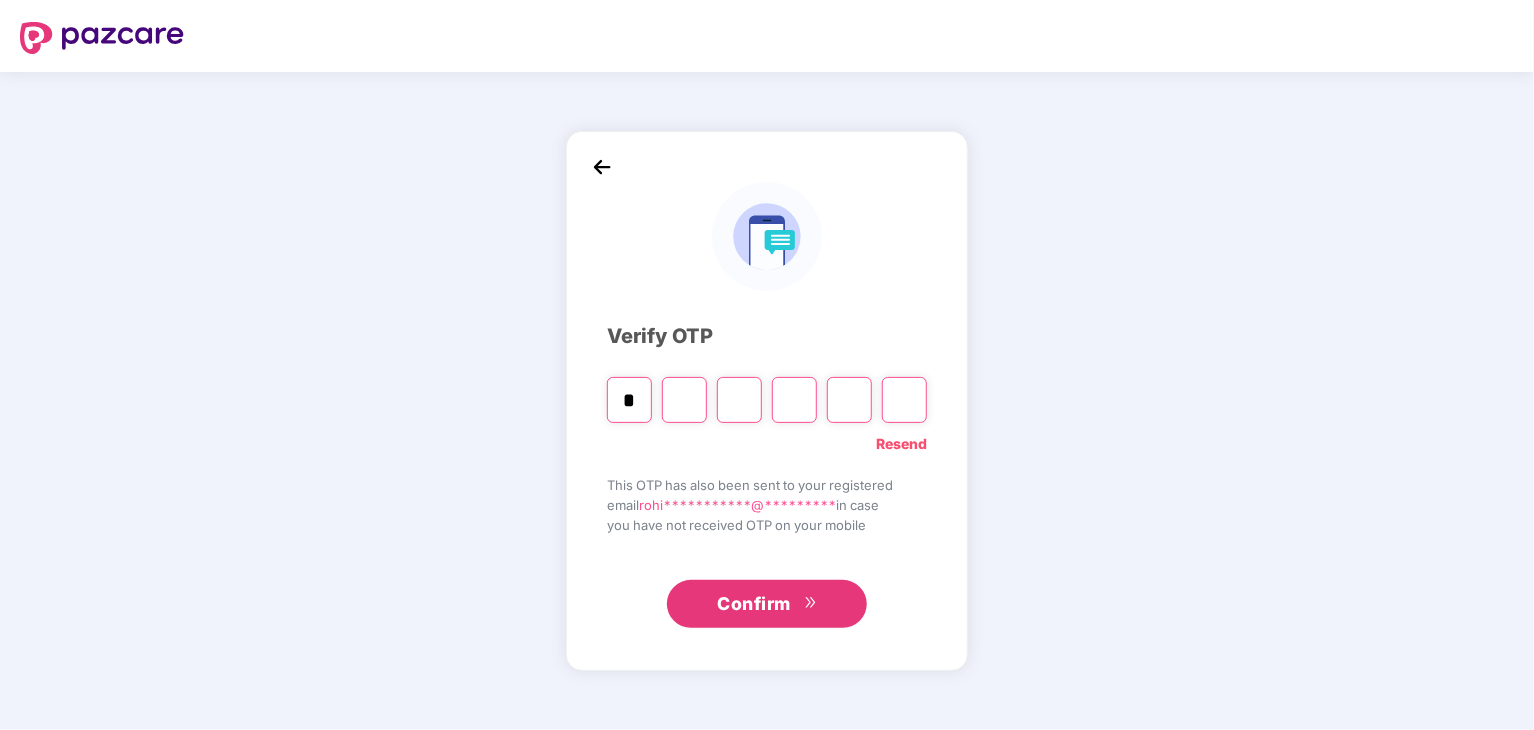 type on "*" 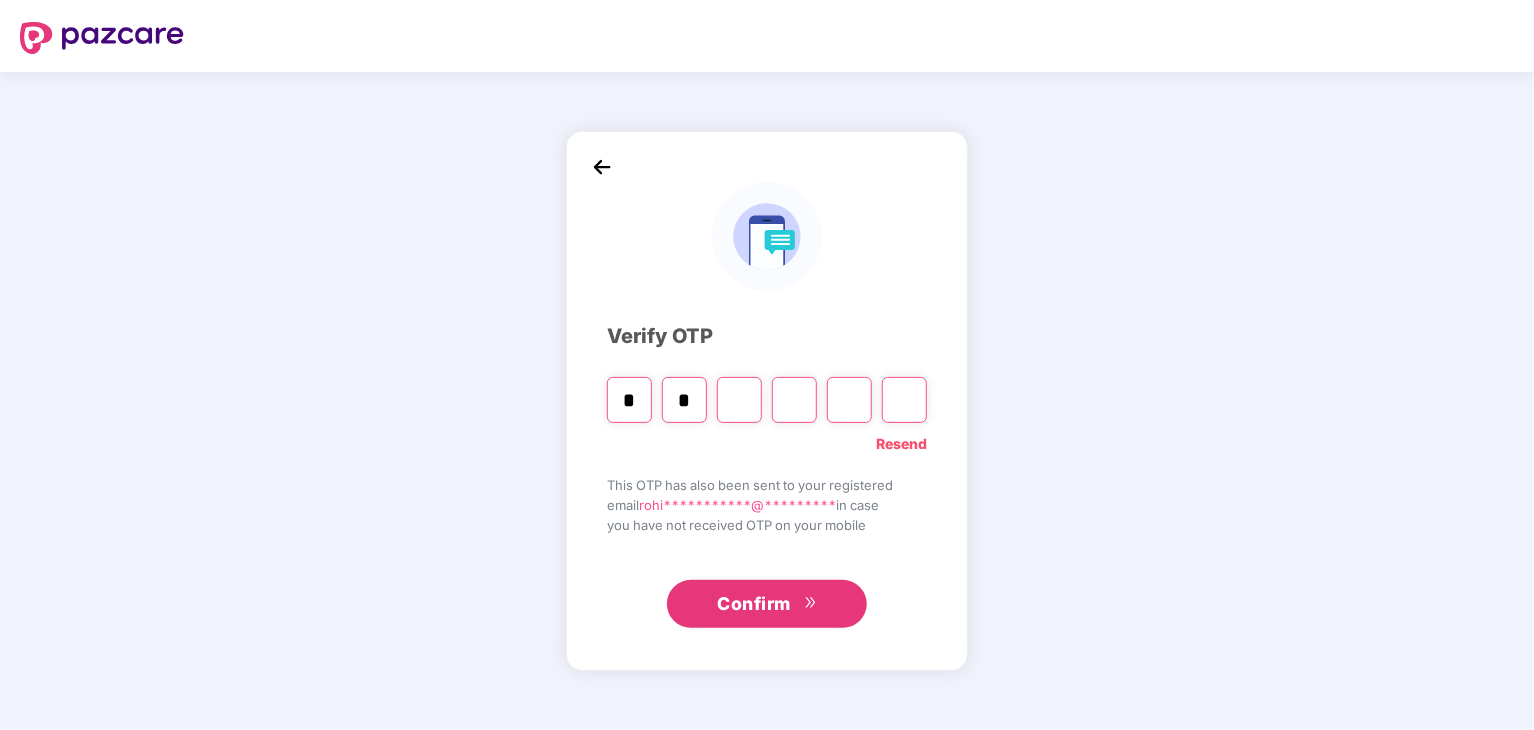 type on "*" 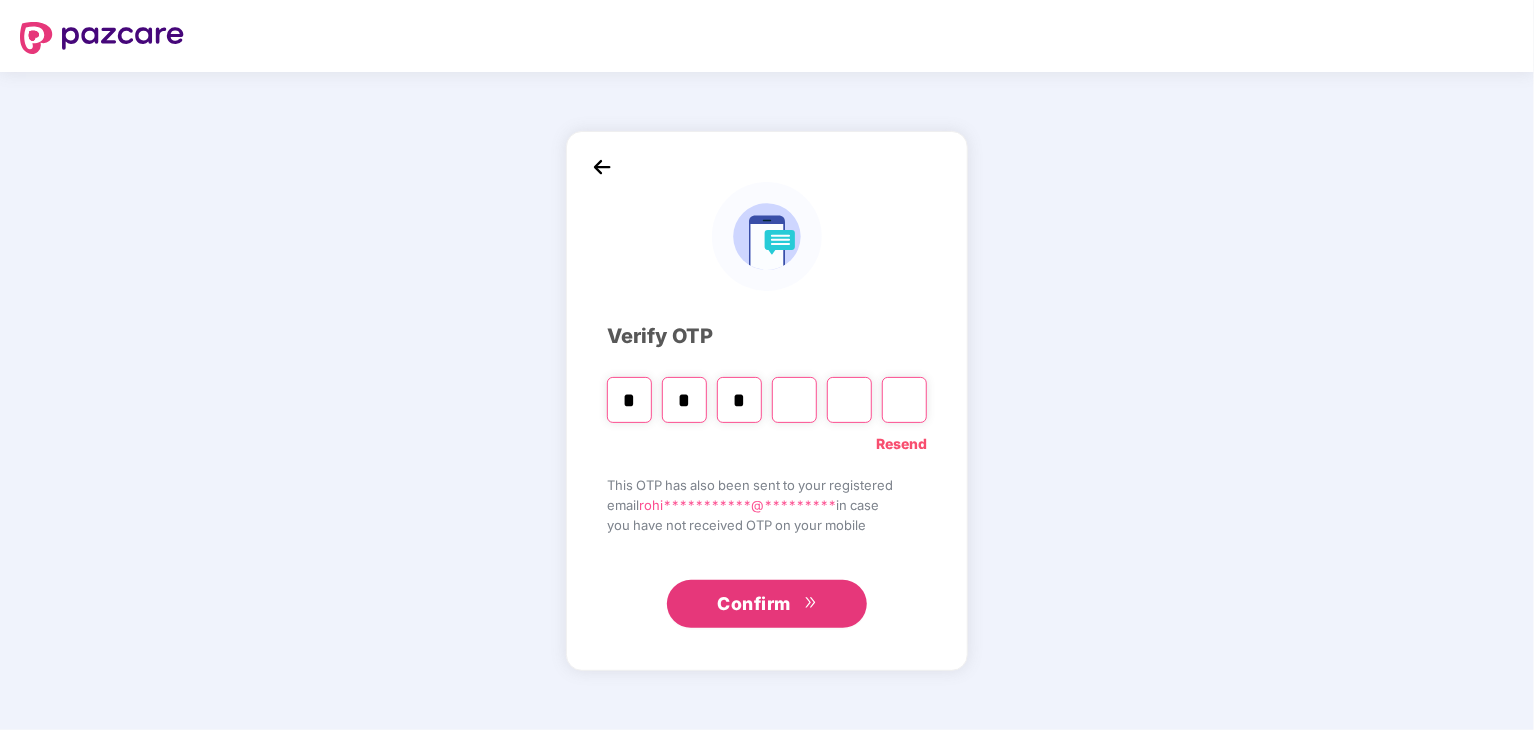 type on "*" 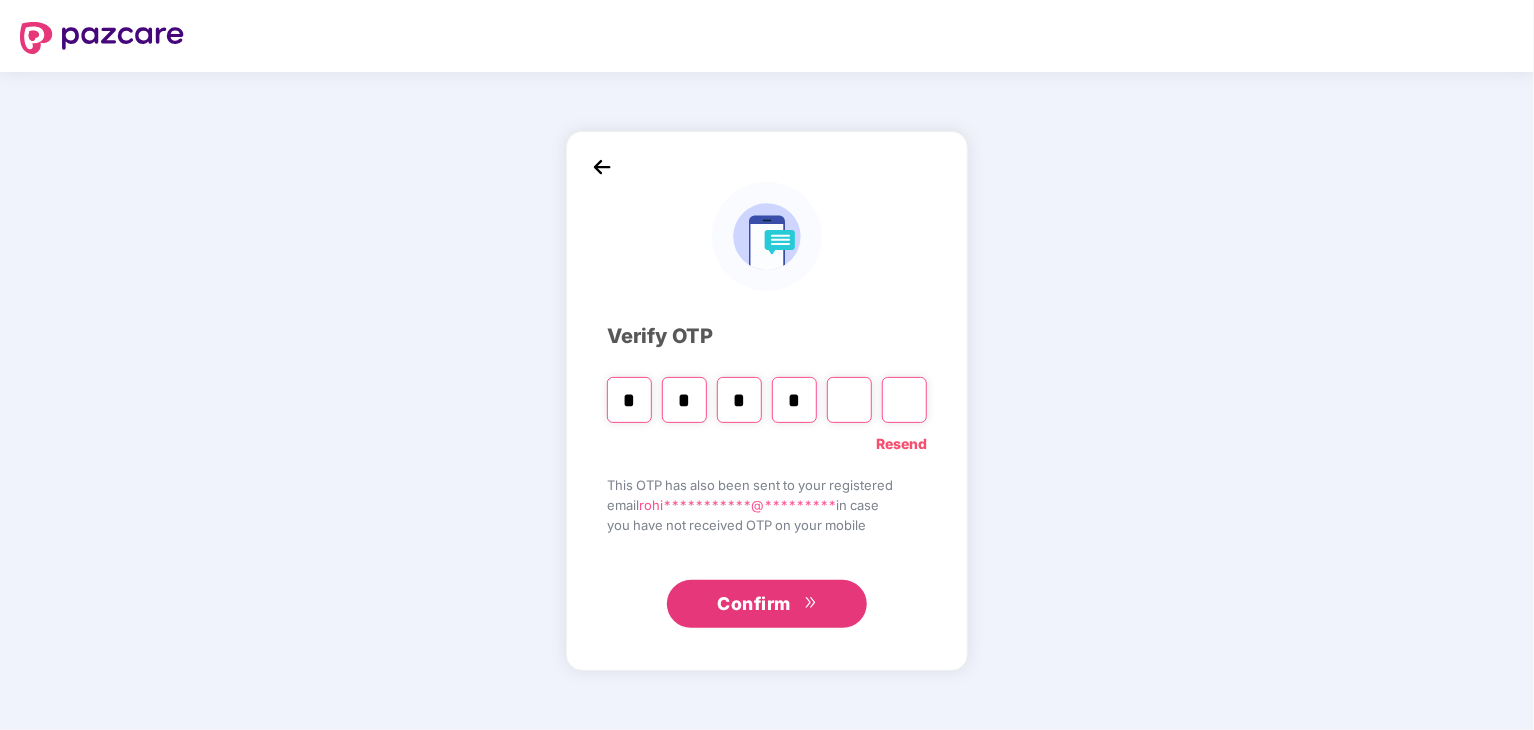 type on "*" 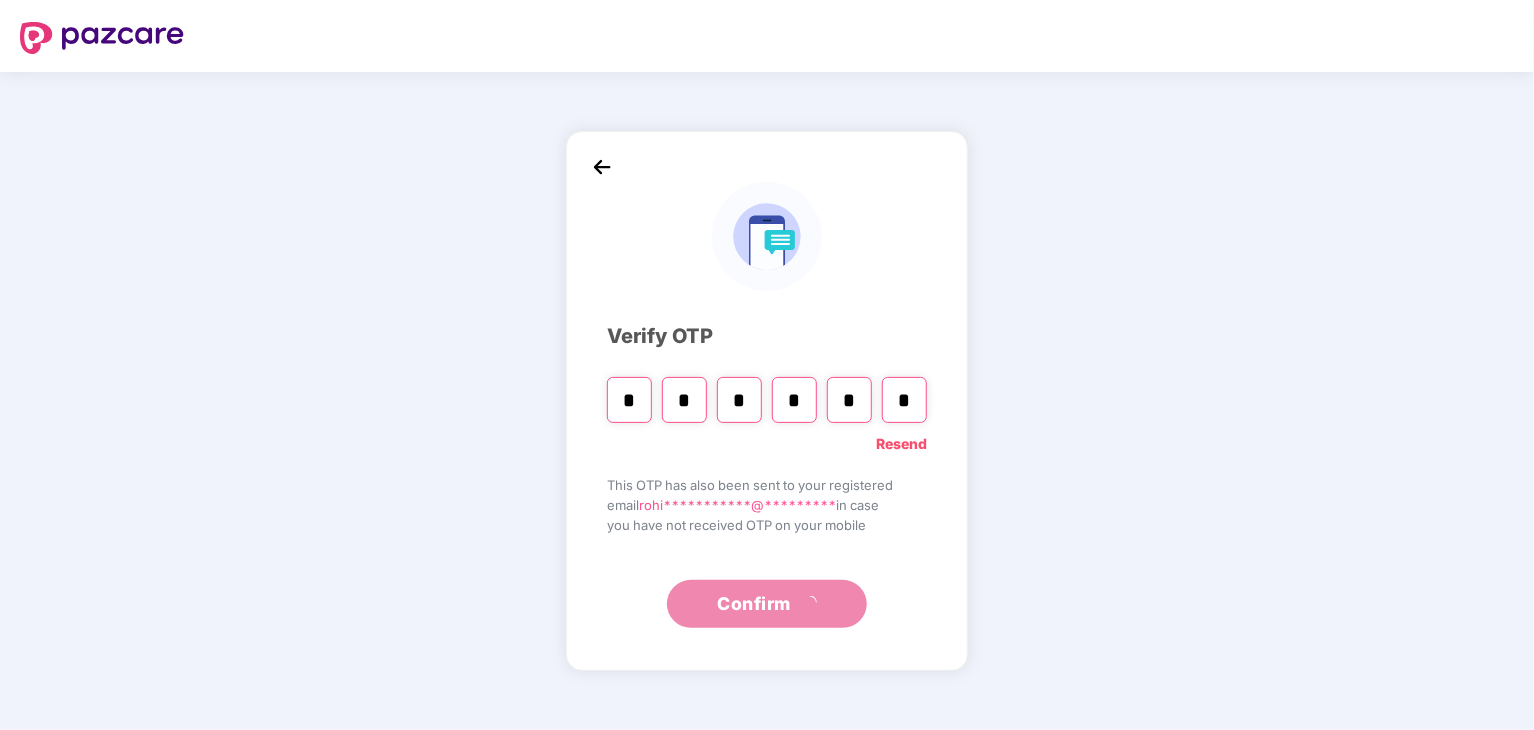 type on "*" 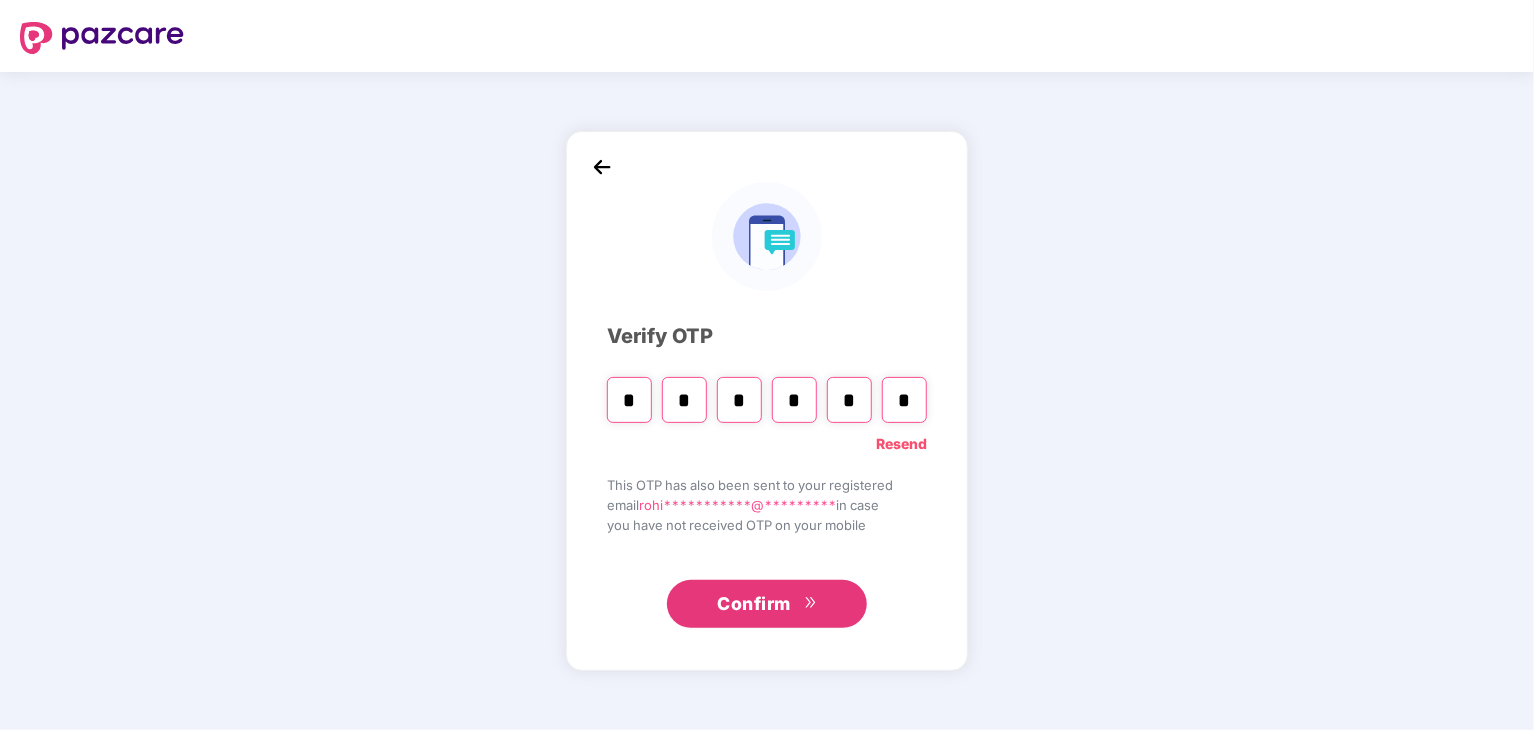 type 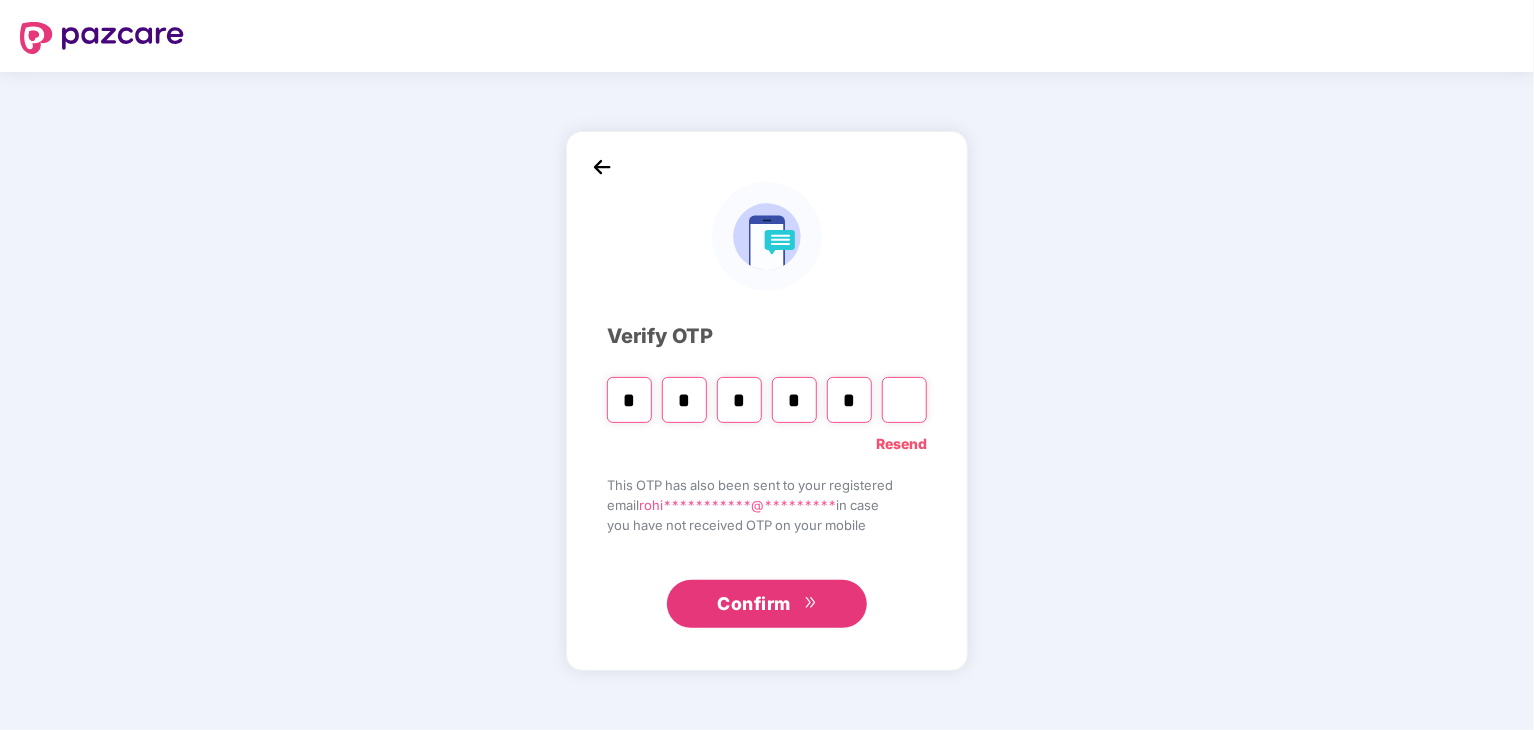 type 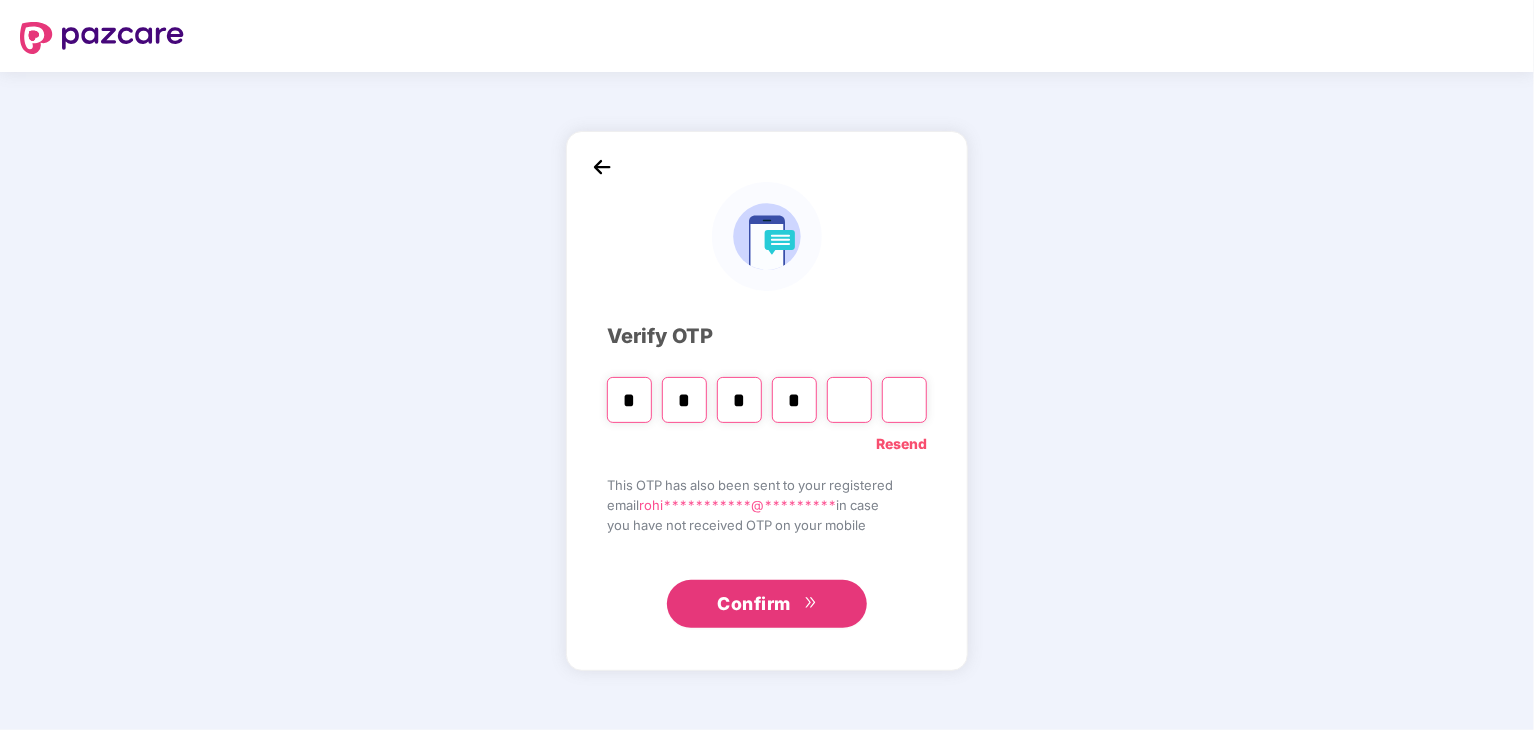 type 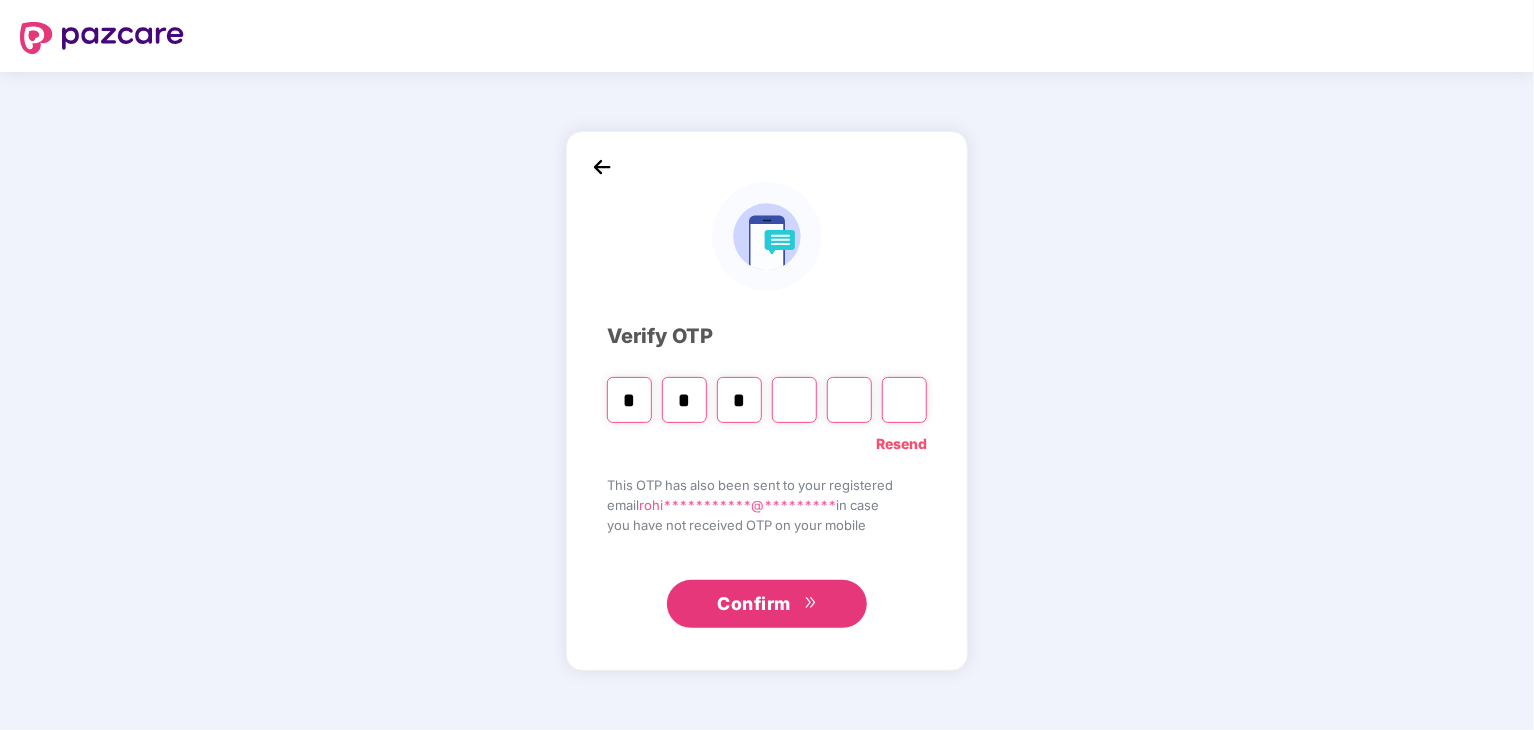 type 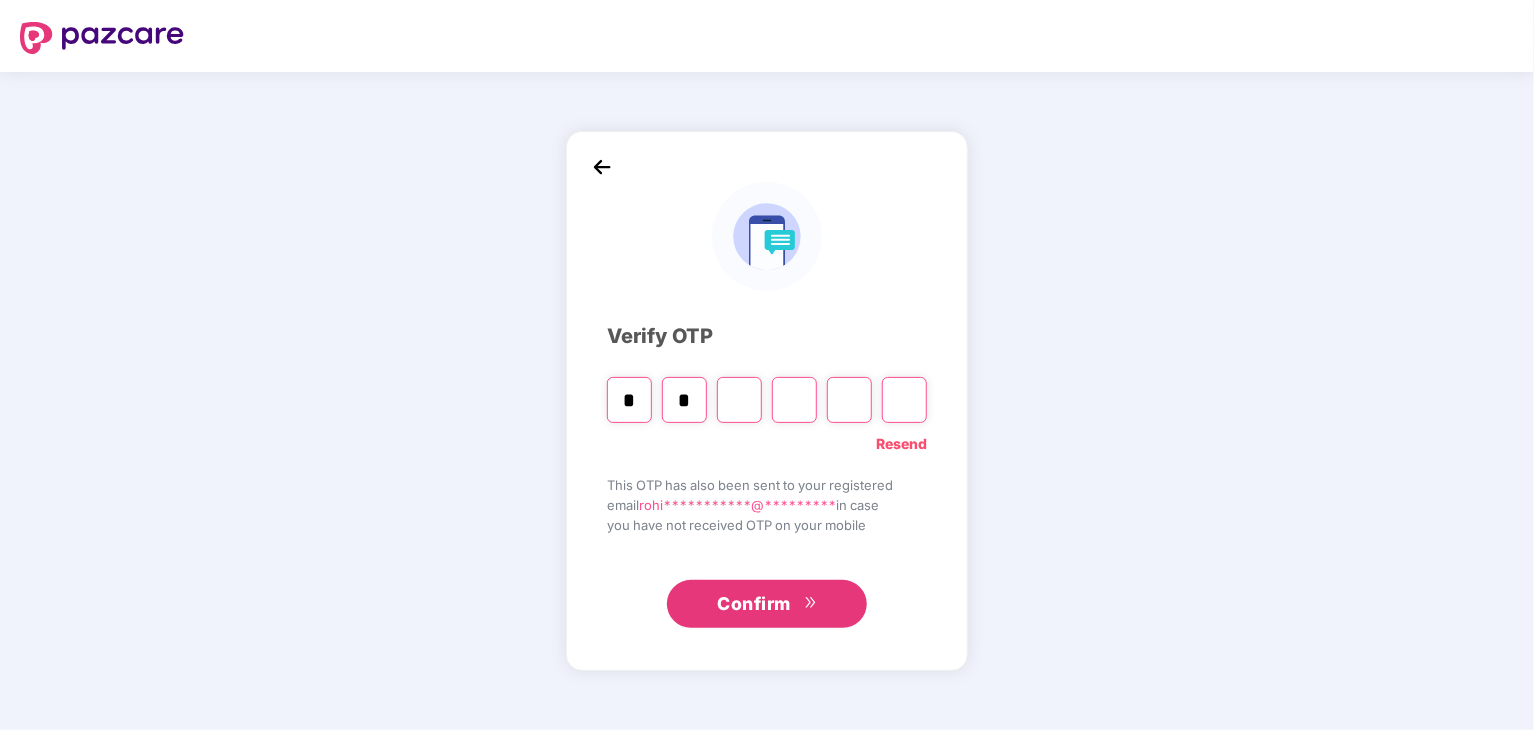 type on "*" 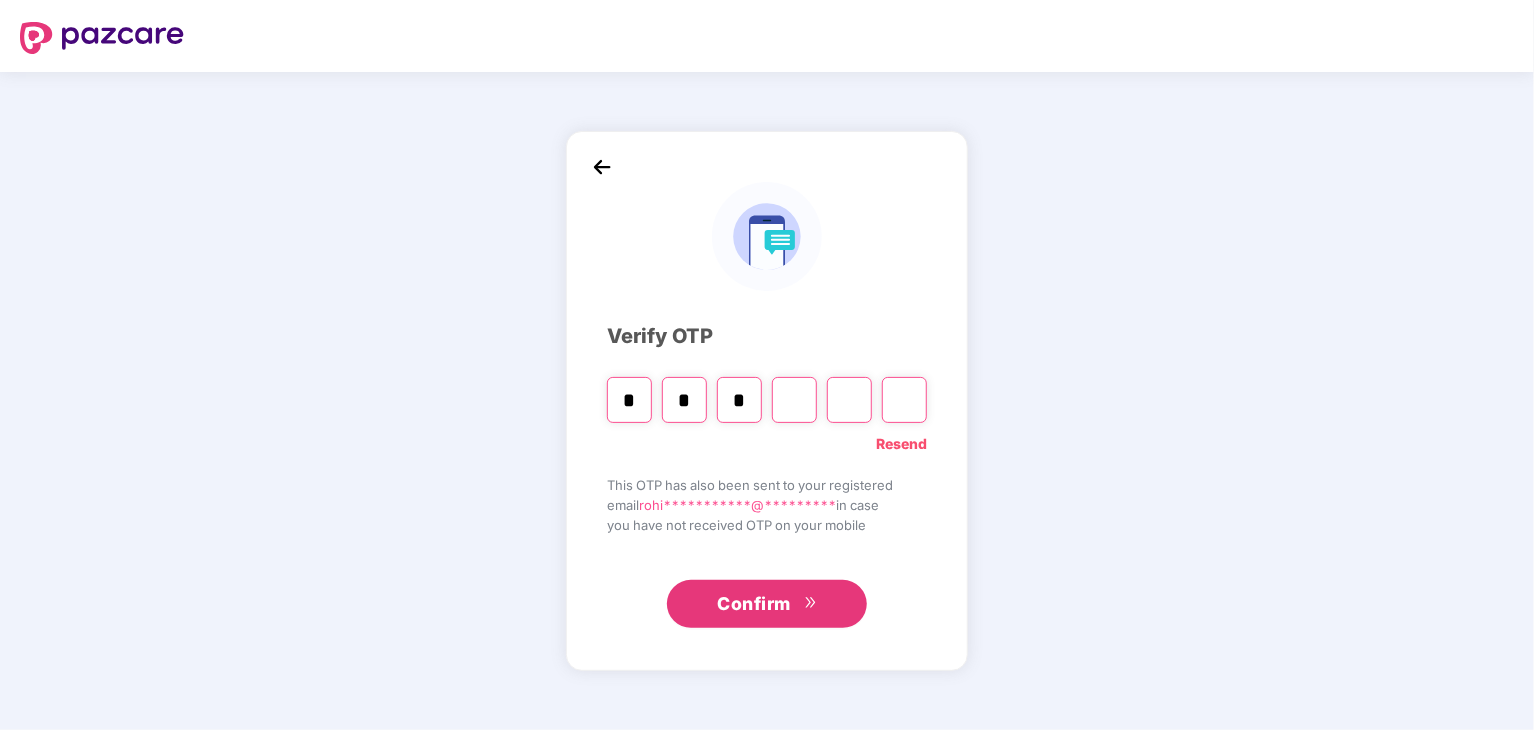 type on "*" 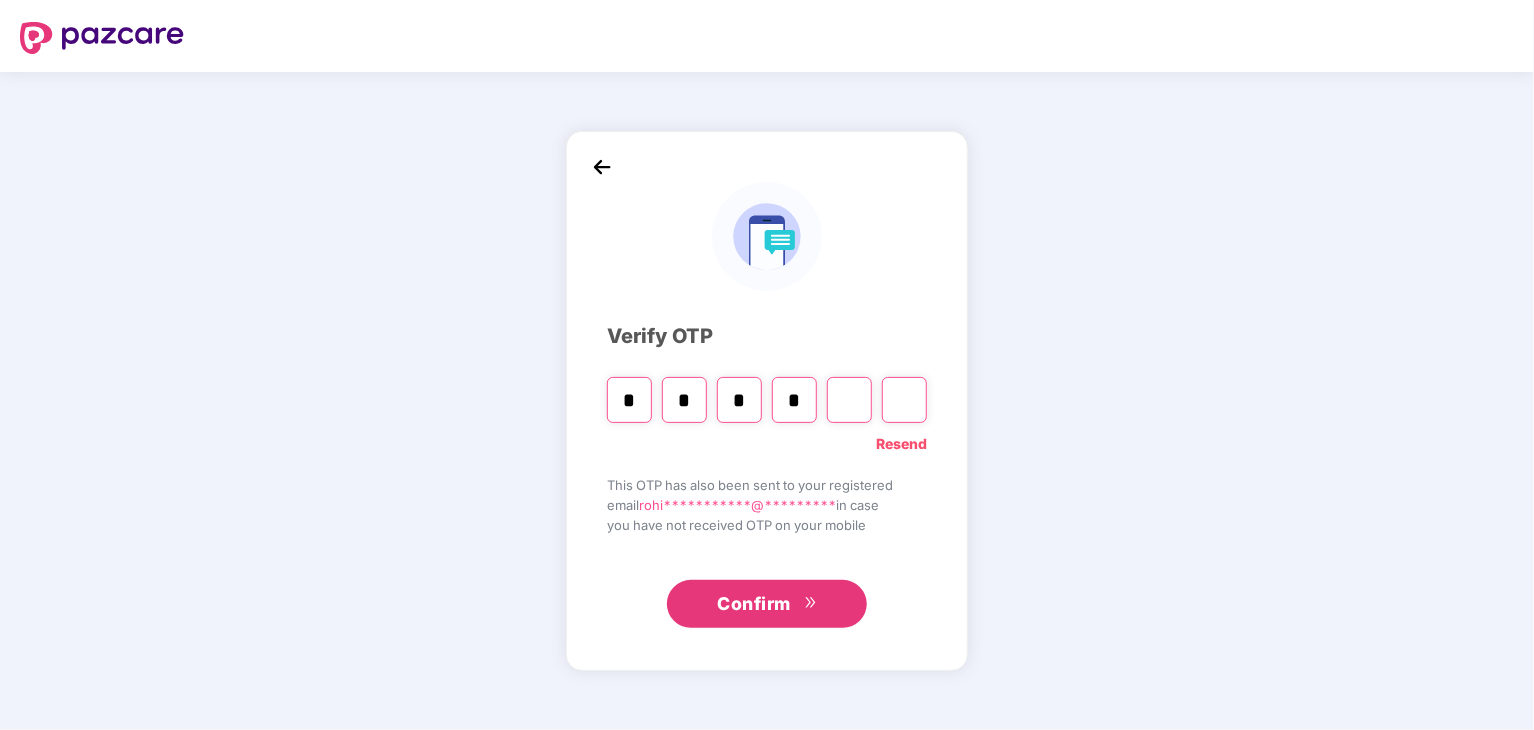 type on "*" 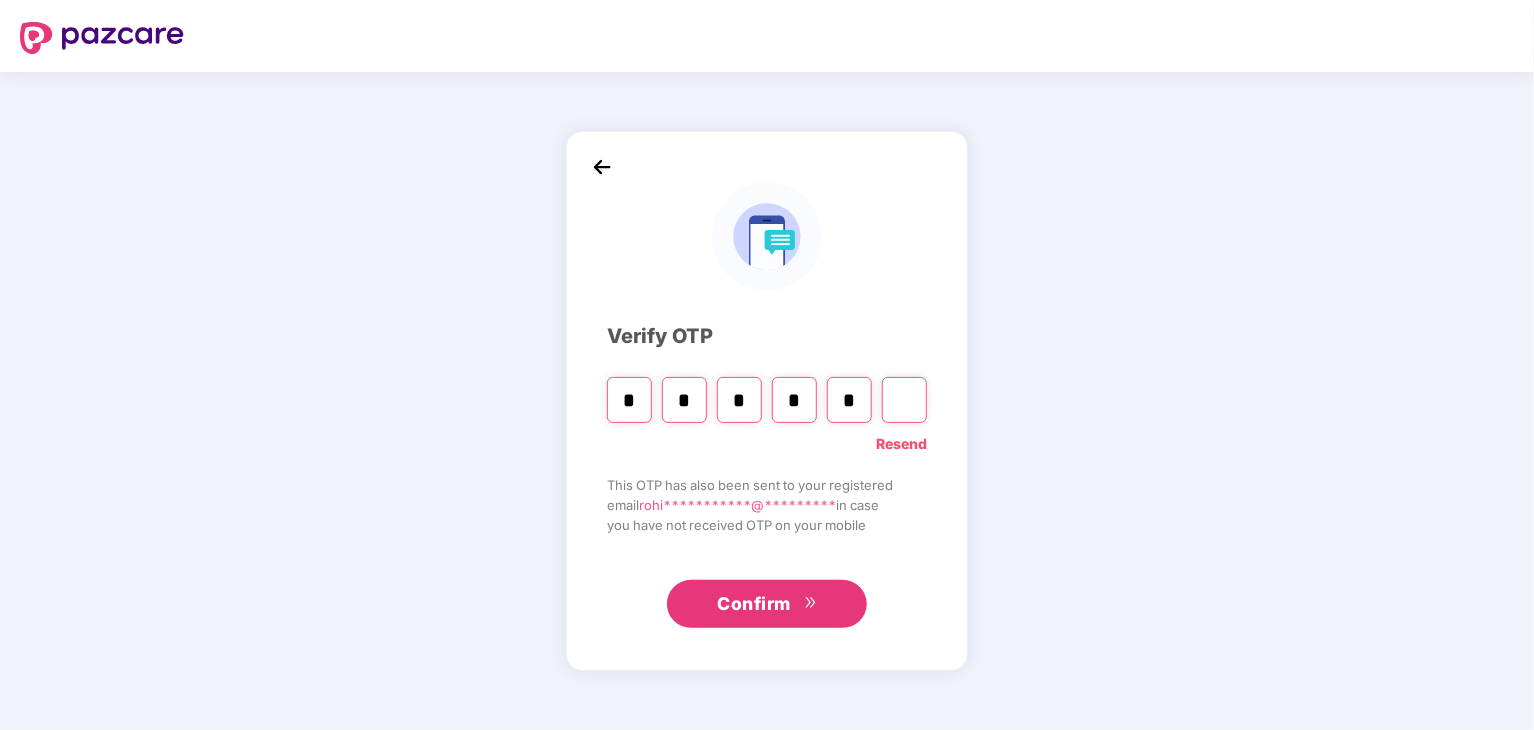 type 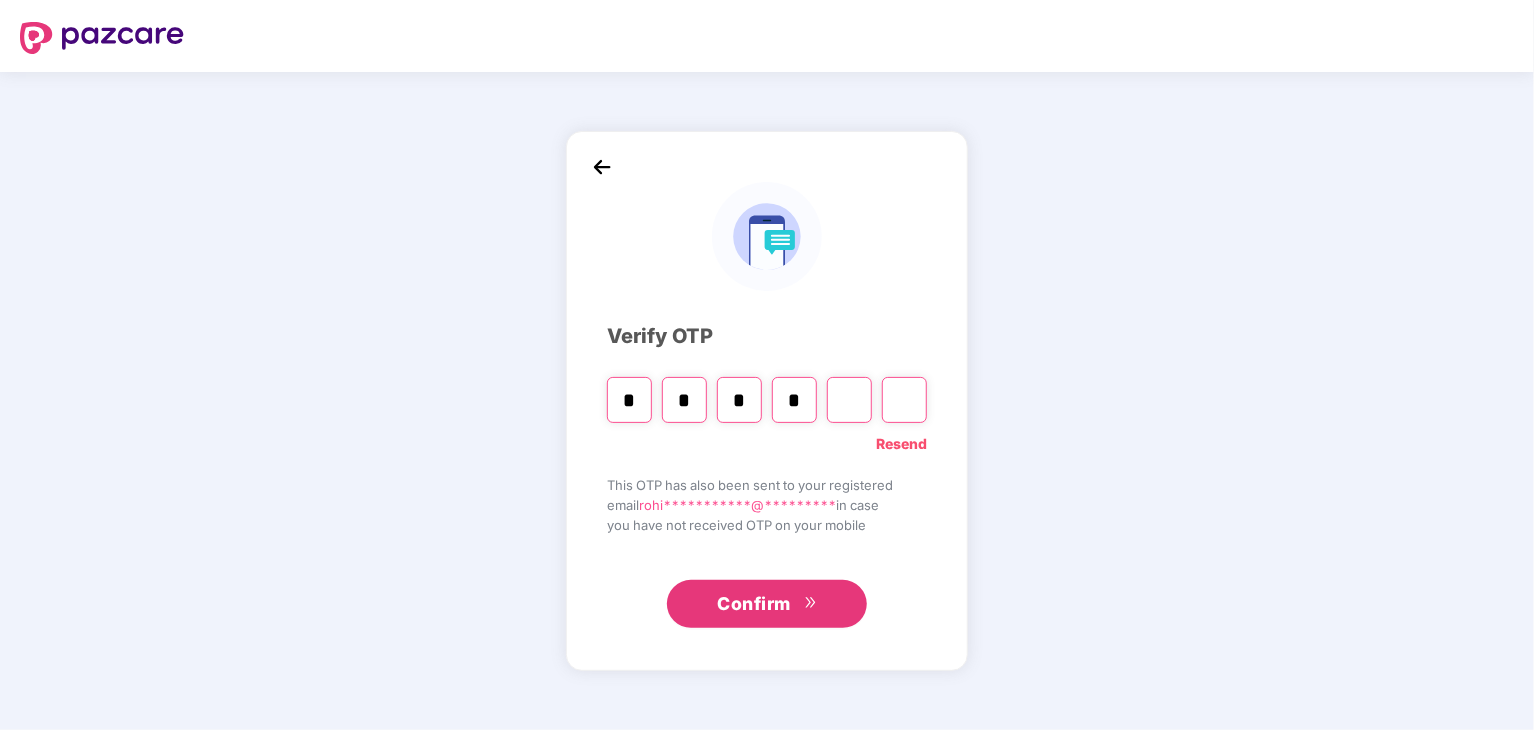 type 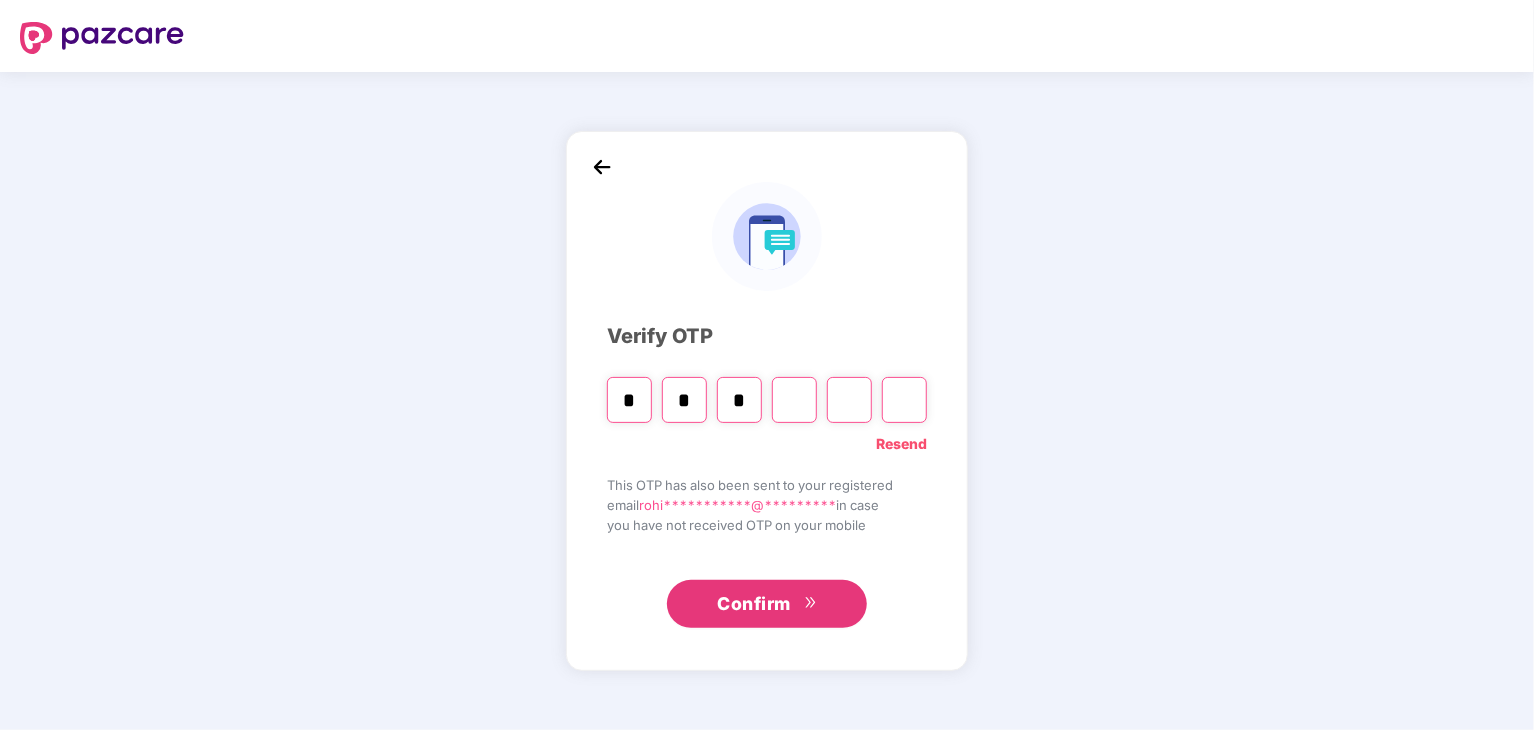 type 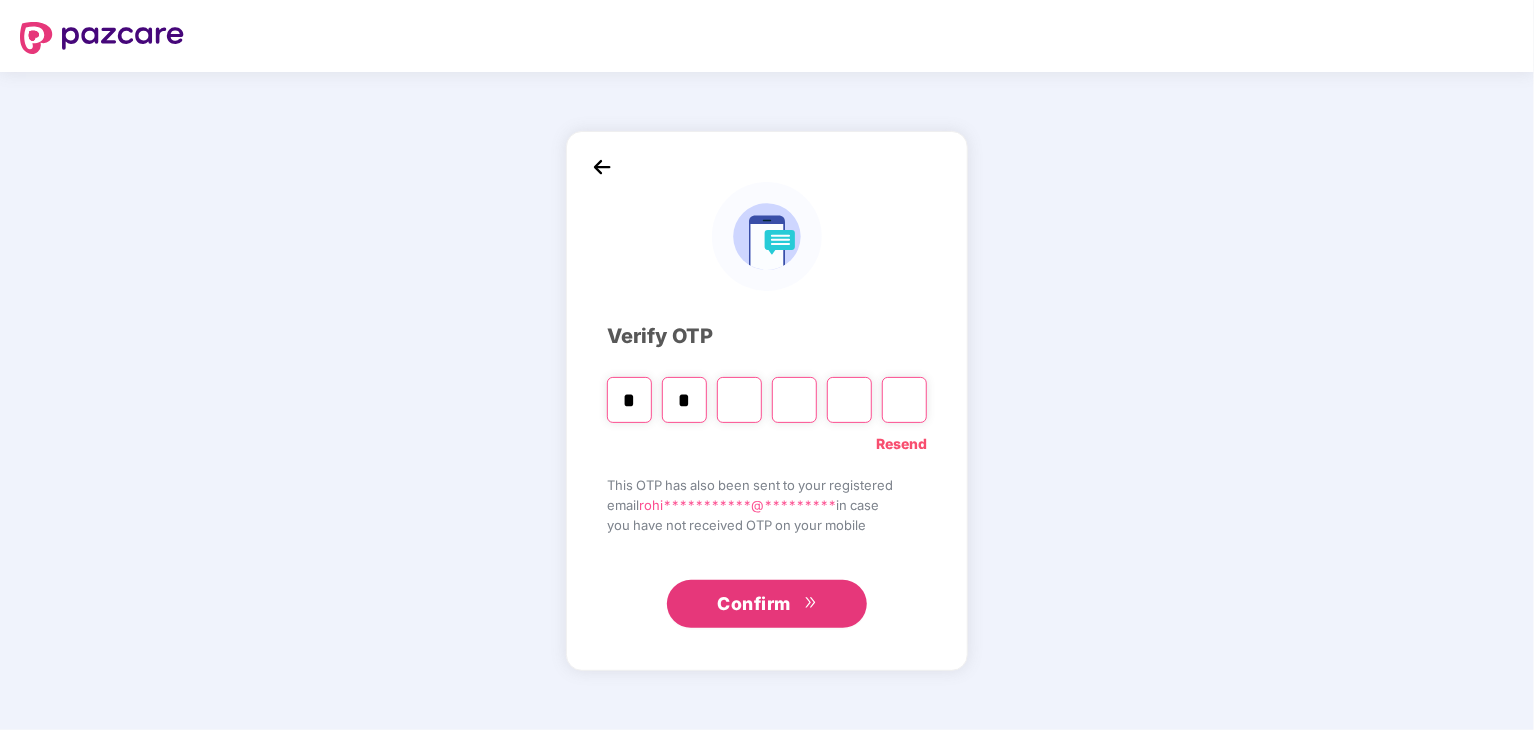 type on "*" 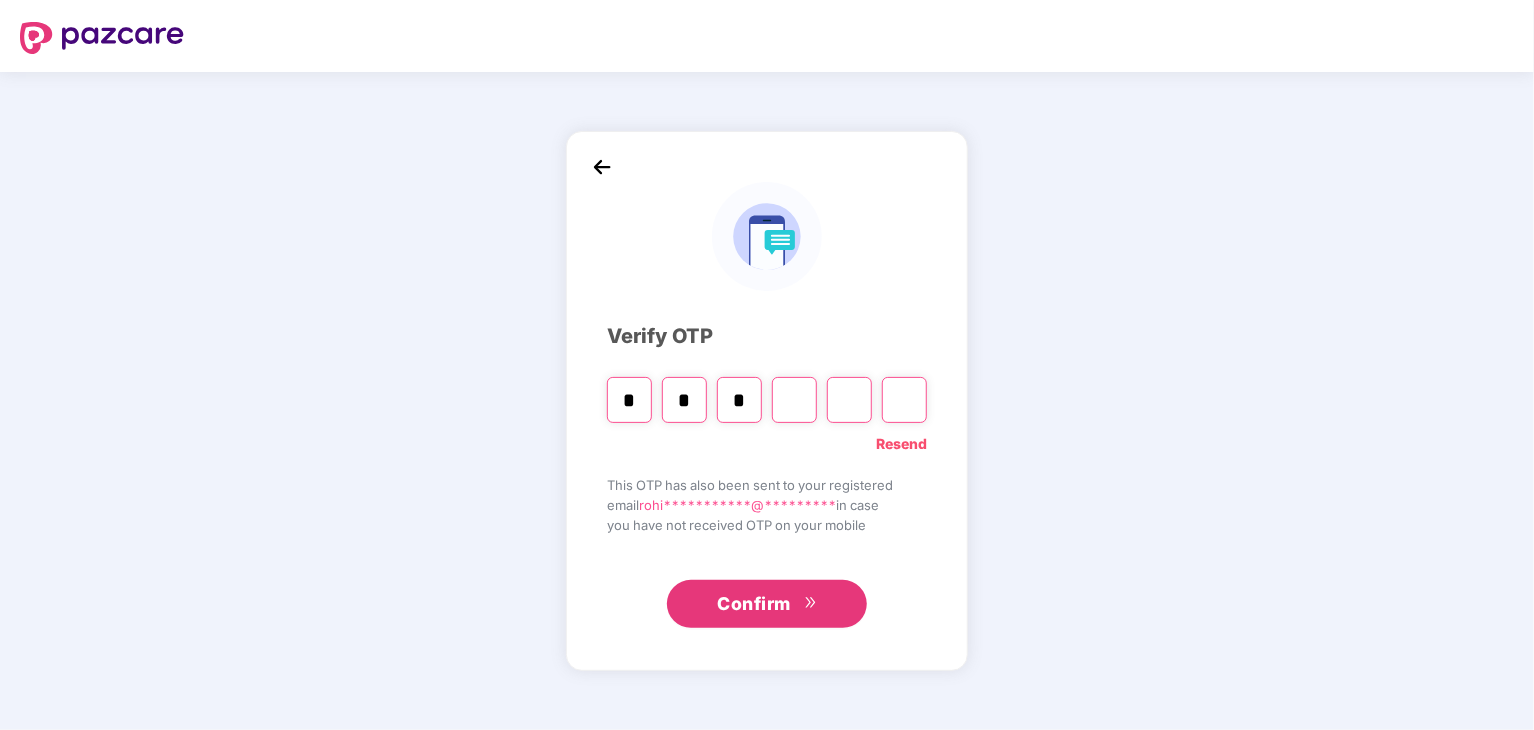 type on "*" 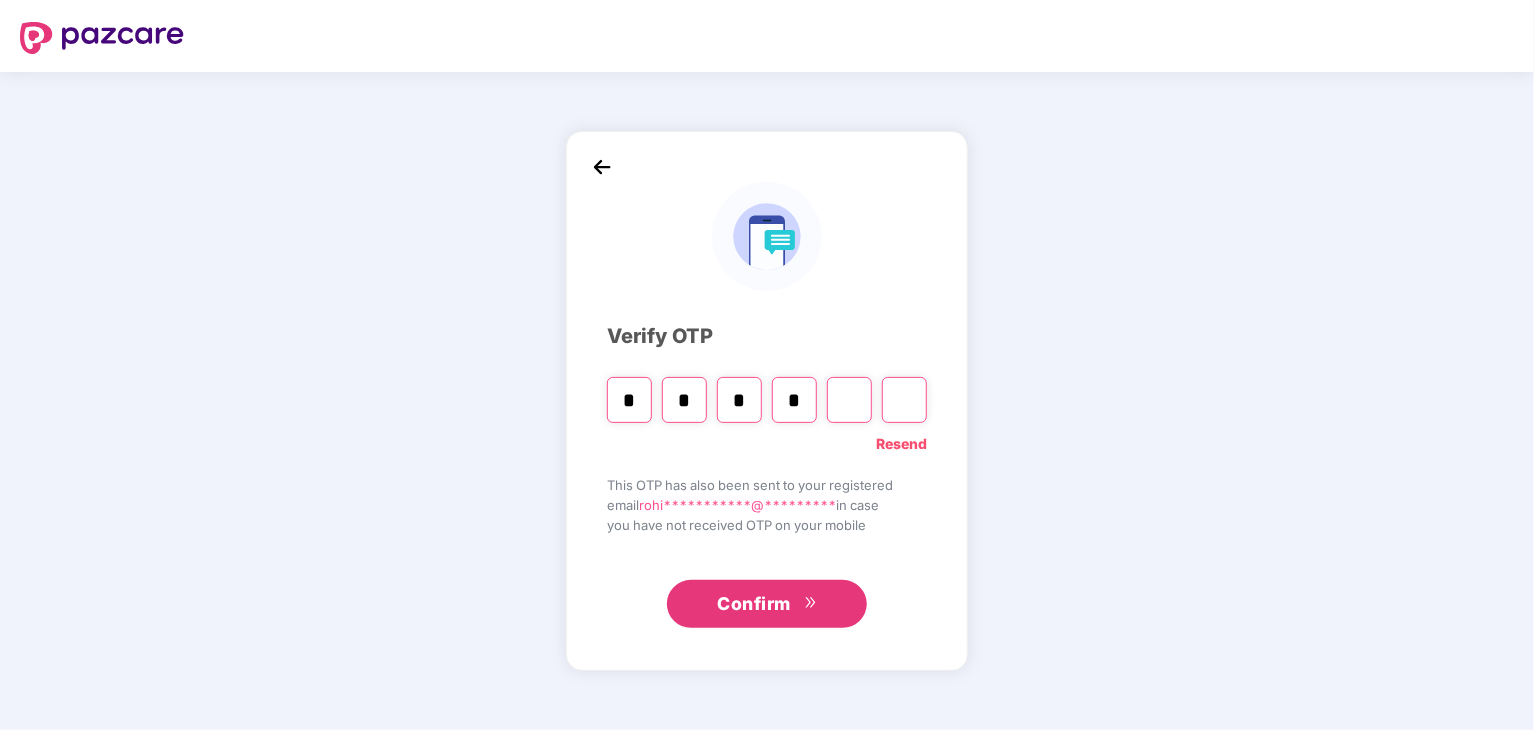 type on "*" 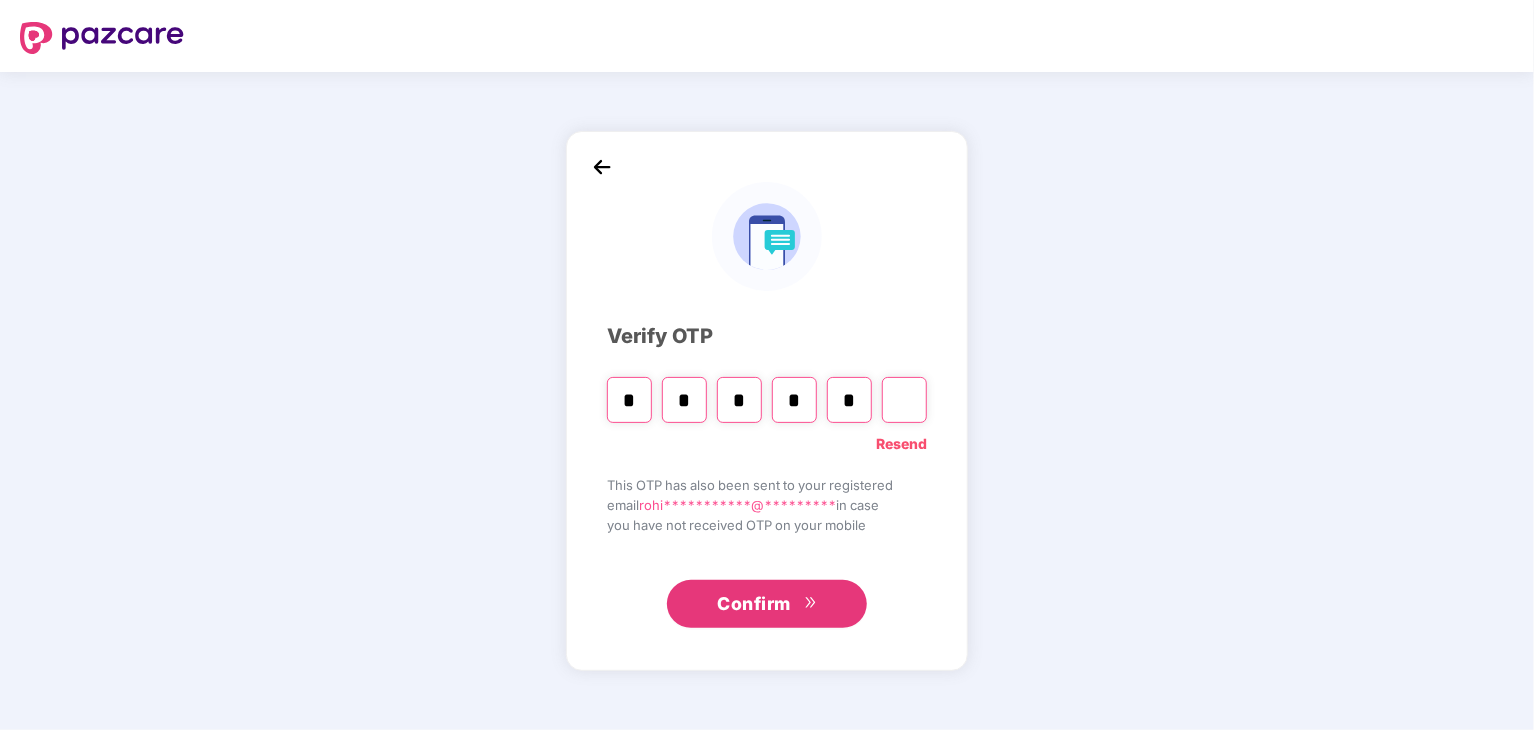 type on "*" 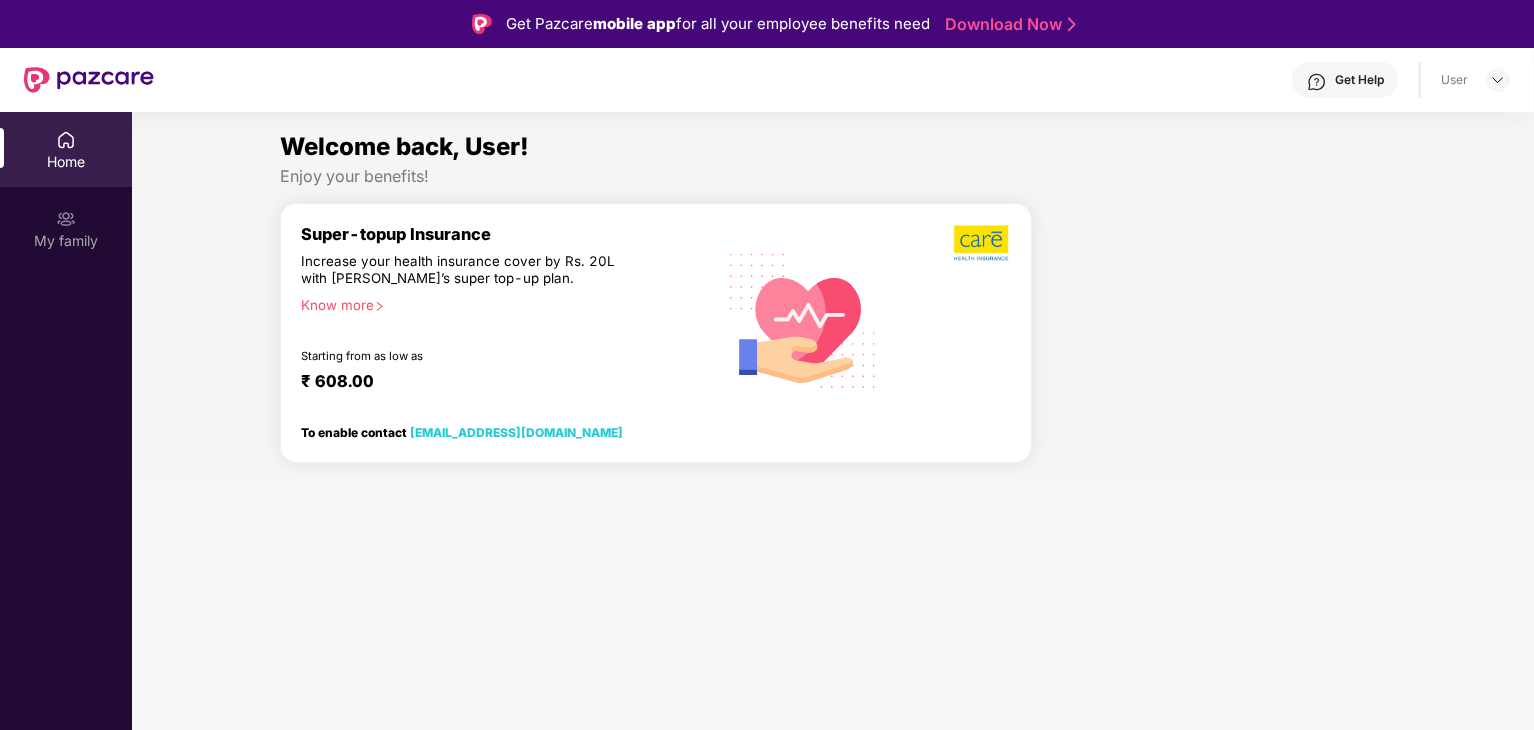 click on "Home" at bounding box center (66, 149) 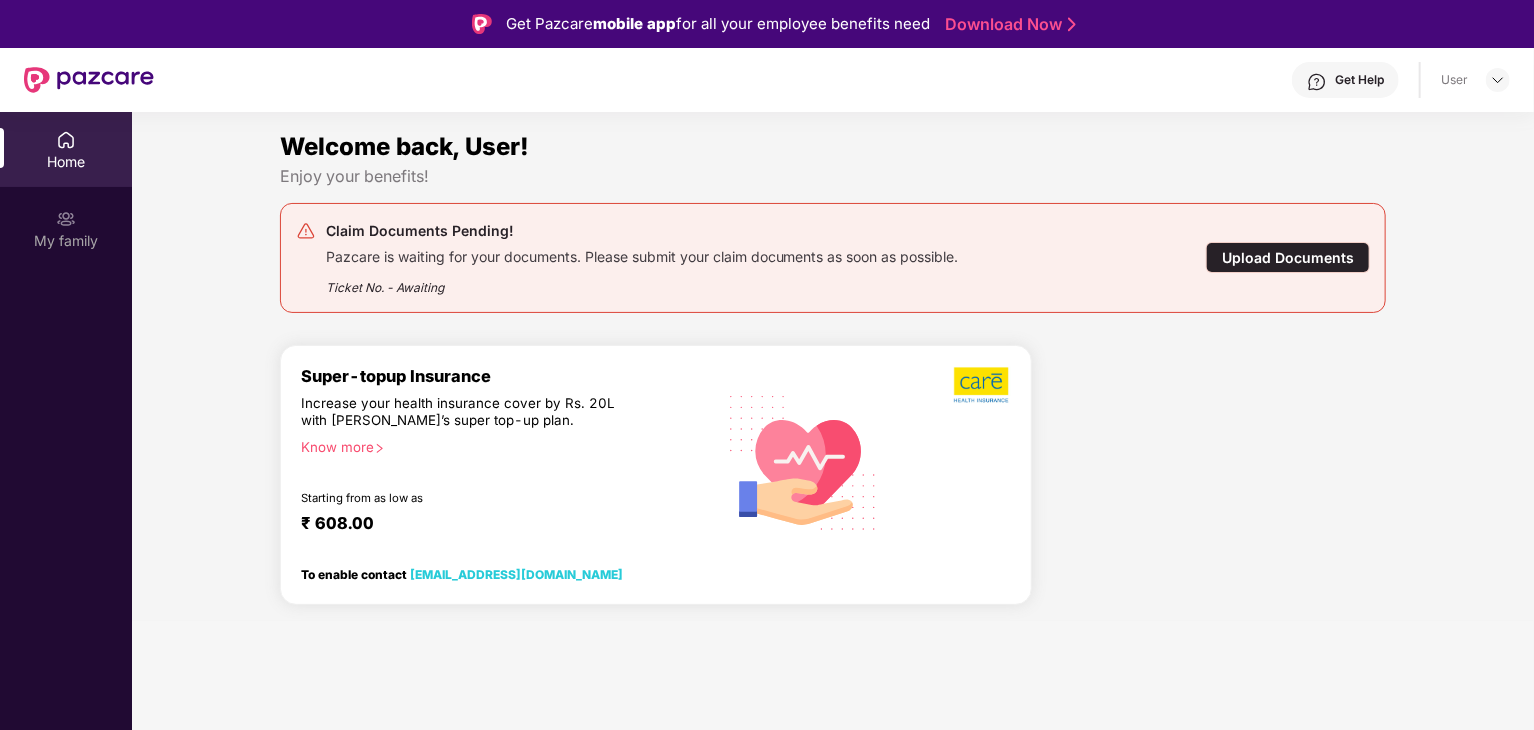 click on "Upload Documents" at bounding box center (1288, 257) 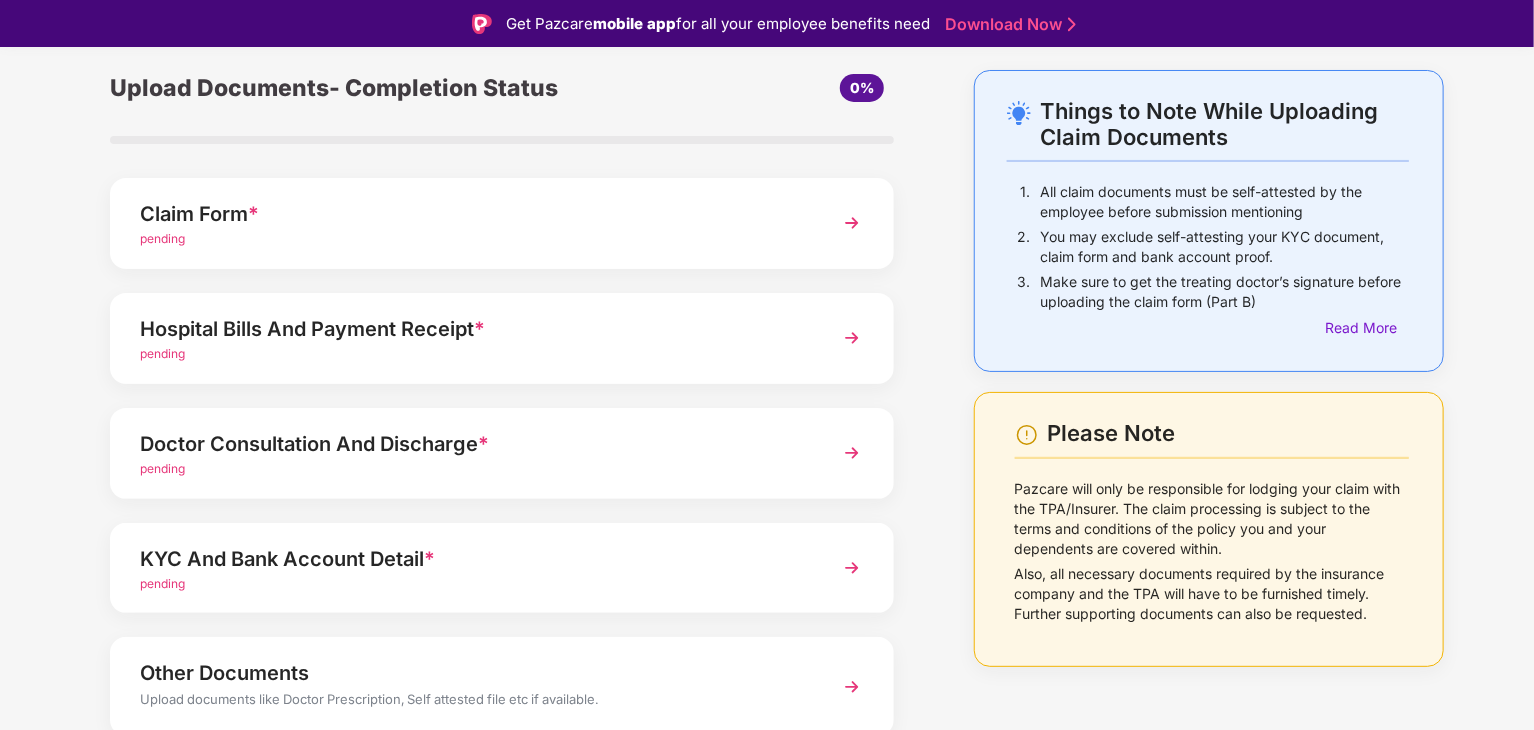 scroll, scrollTop: 100, scrollLeft: 0, axis: vertical 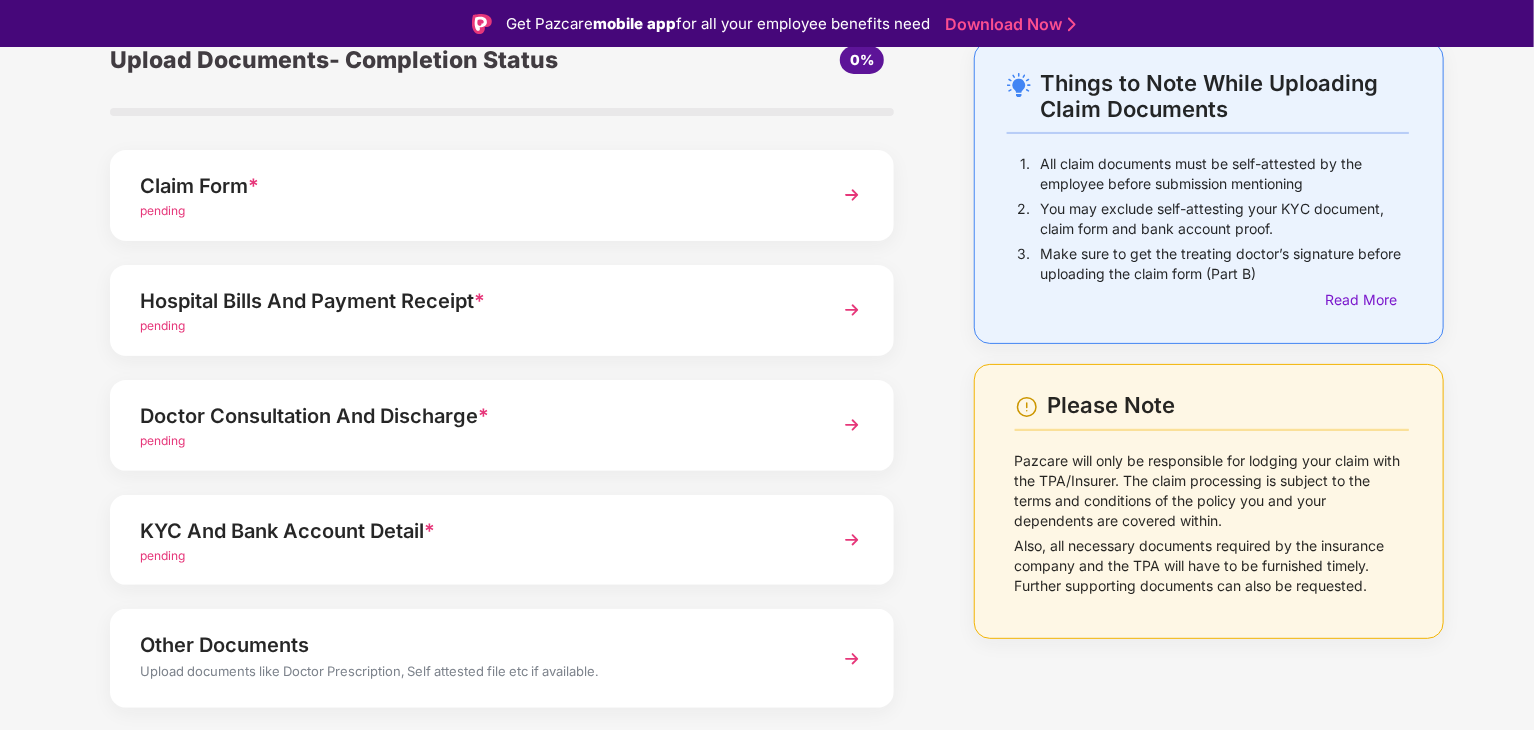 click at bounding box center (852, 540) 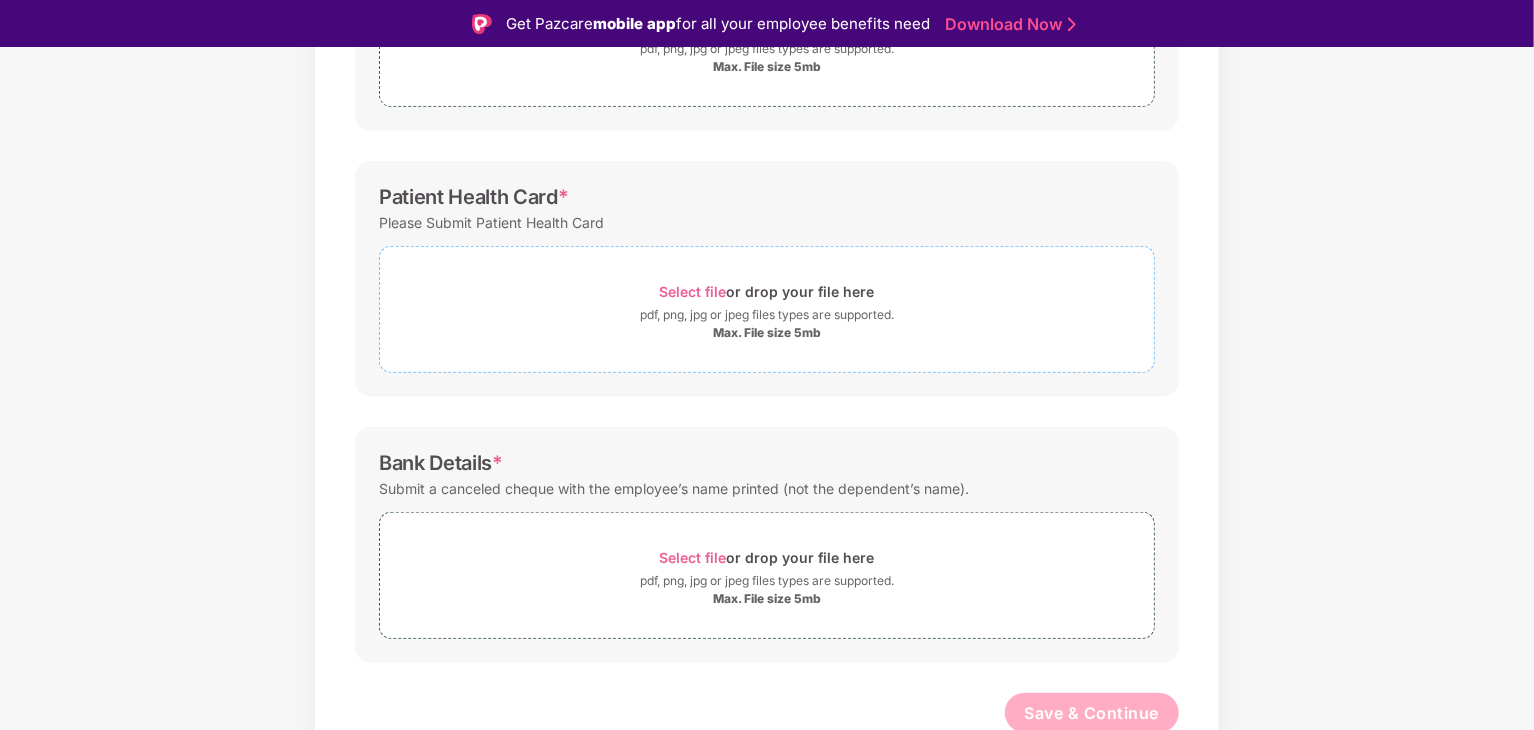 scroll, scrollTop: 464, scrollLeft: 0, axis: vertical 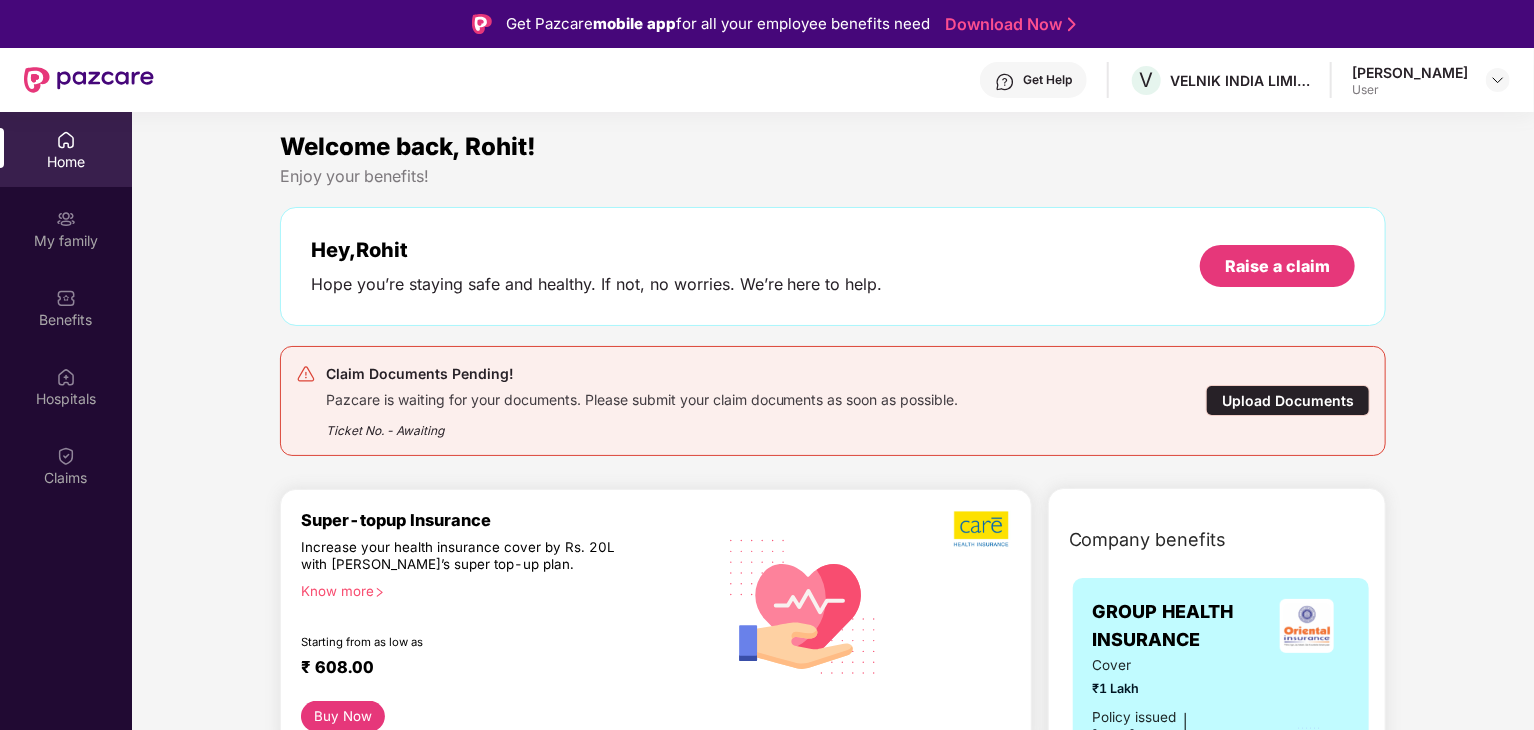 click on "Upload Documents" at bounding box center [1288, 400] 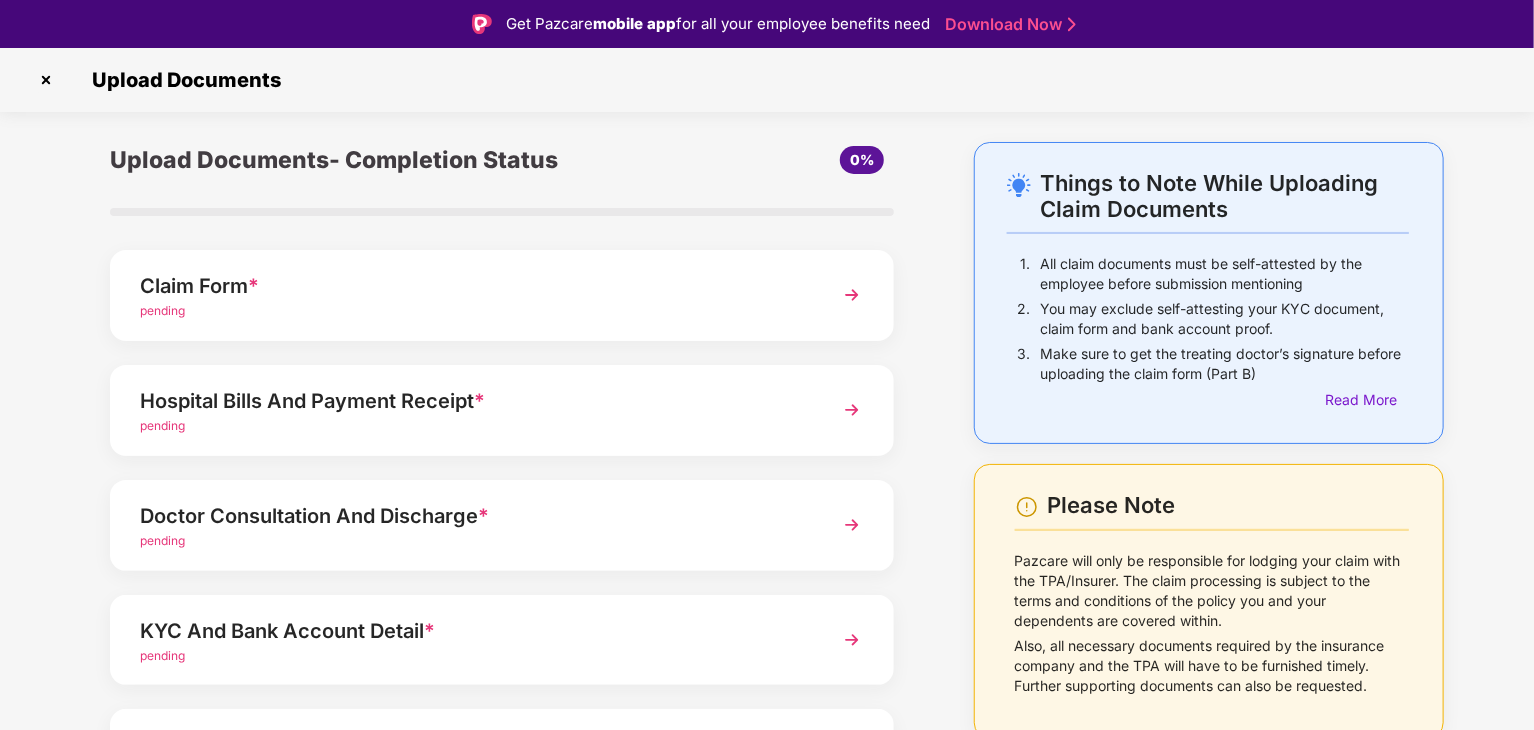 click on "Hospital Bills And Payment Receipt * pending" at bounding box center [502, 410] 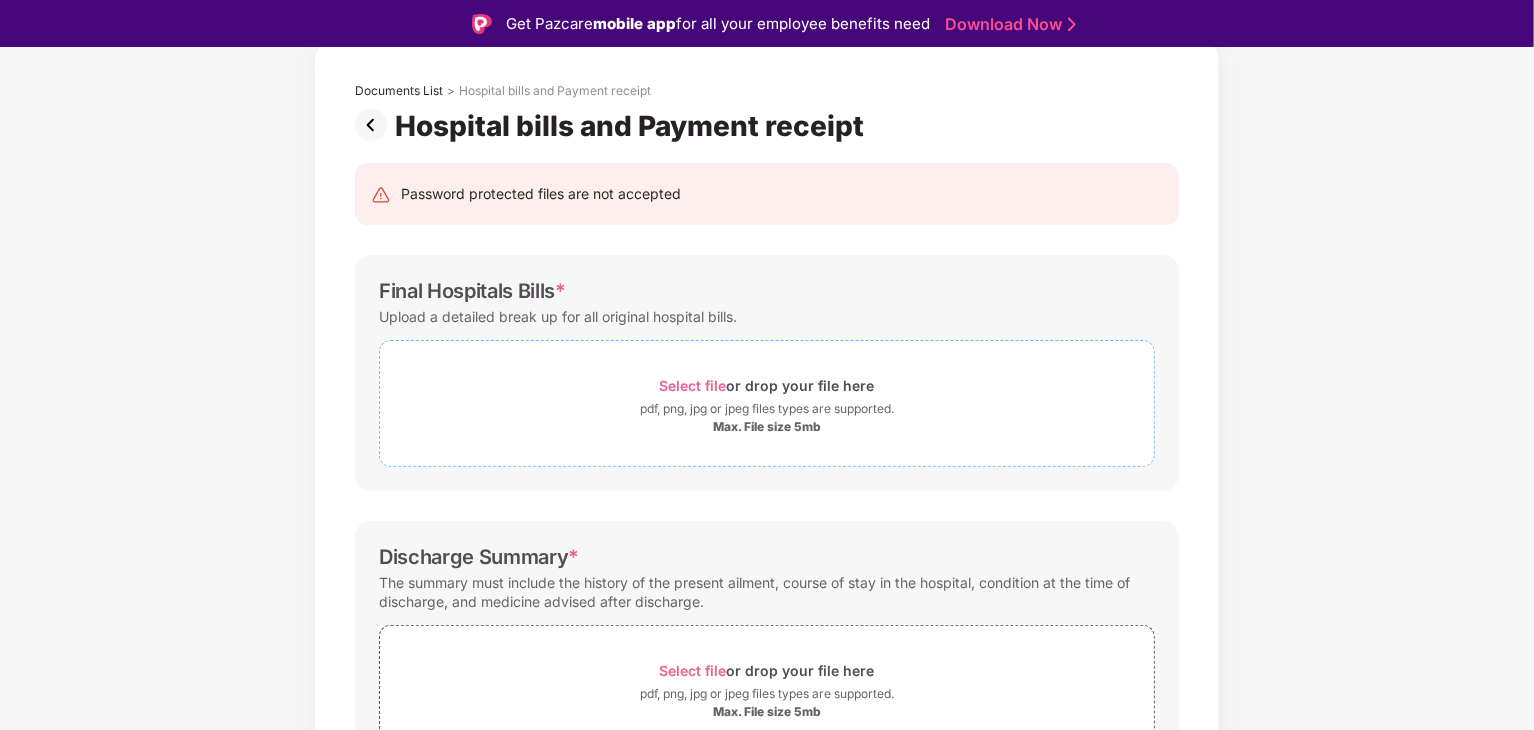 scroll, scrollTop: 200, scrollLeft: 0, axis: vertical 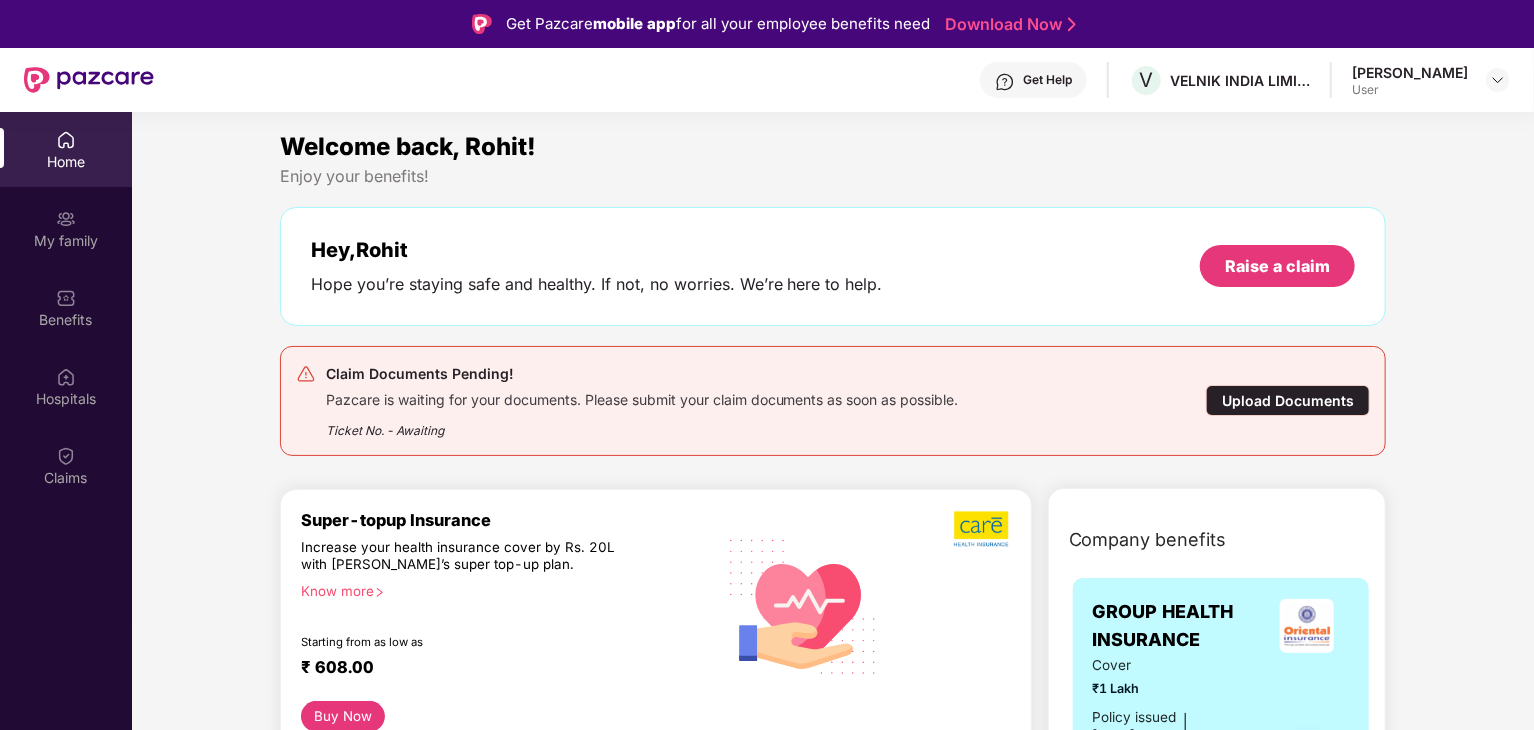 click on "Upload Documents" at bounding box center [1288, 400] 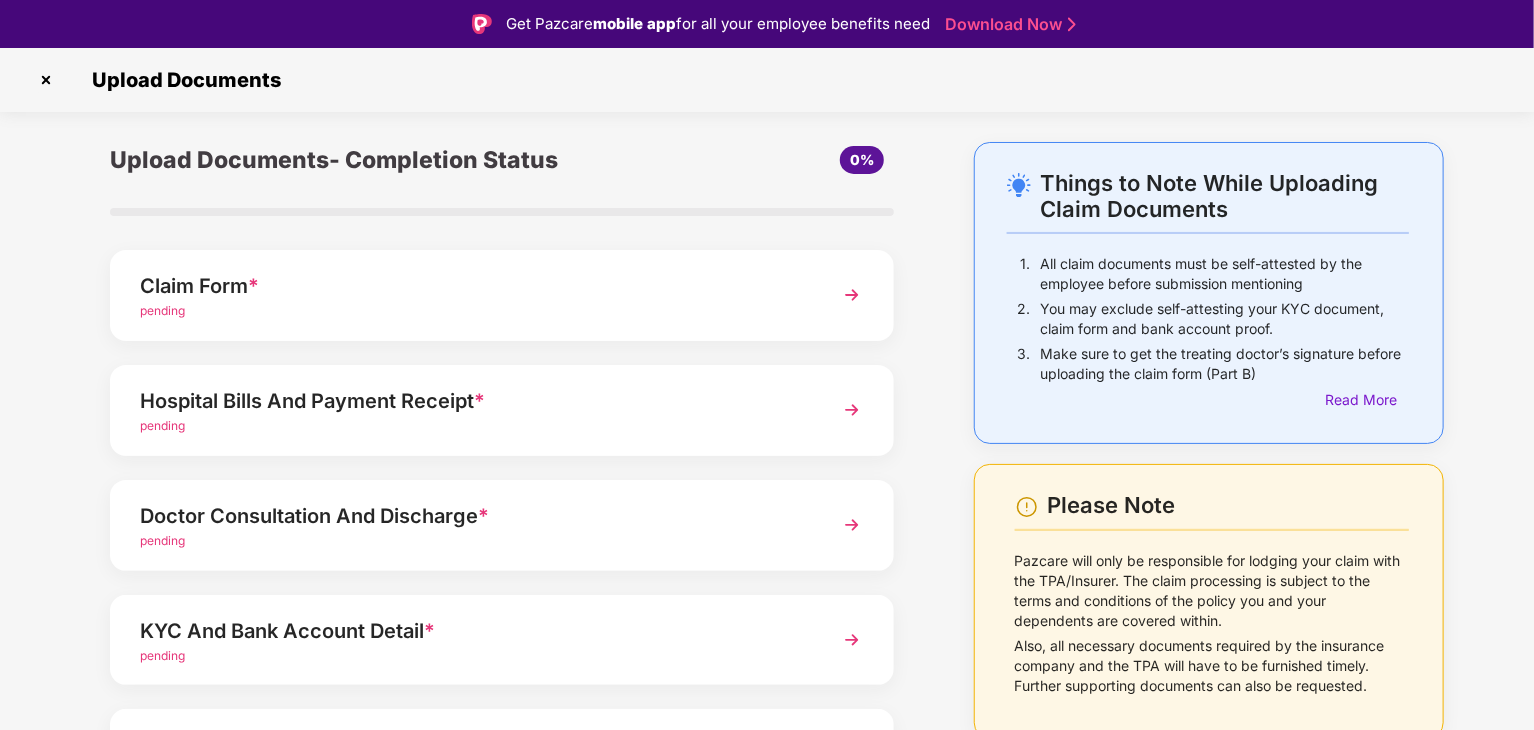 click on "Doctor Consultation And Discharge *" at bounding box center (471, 516) 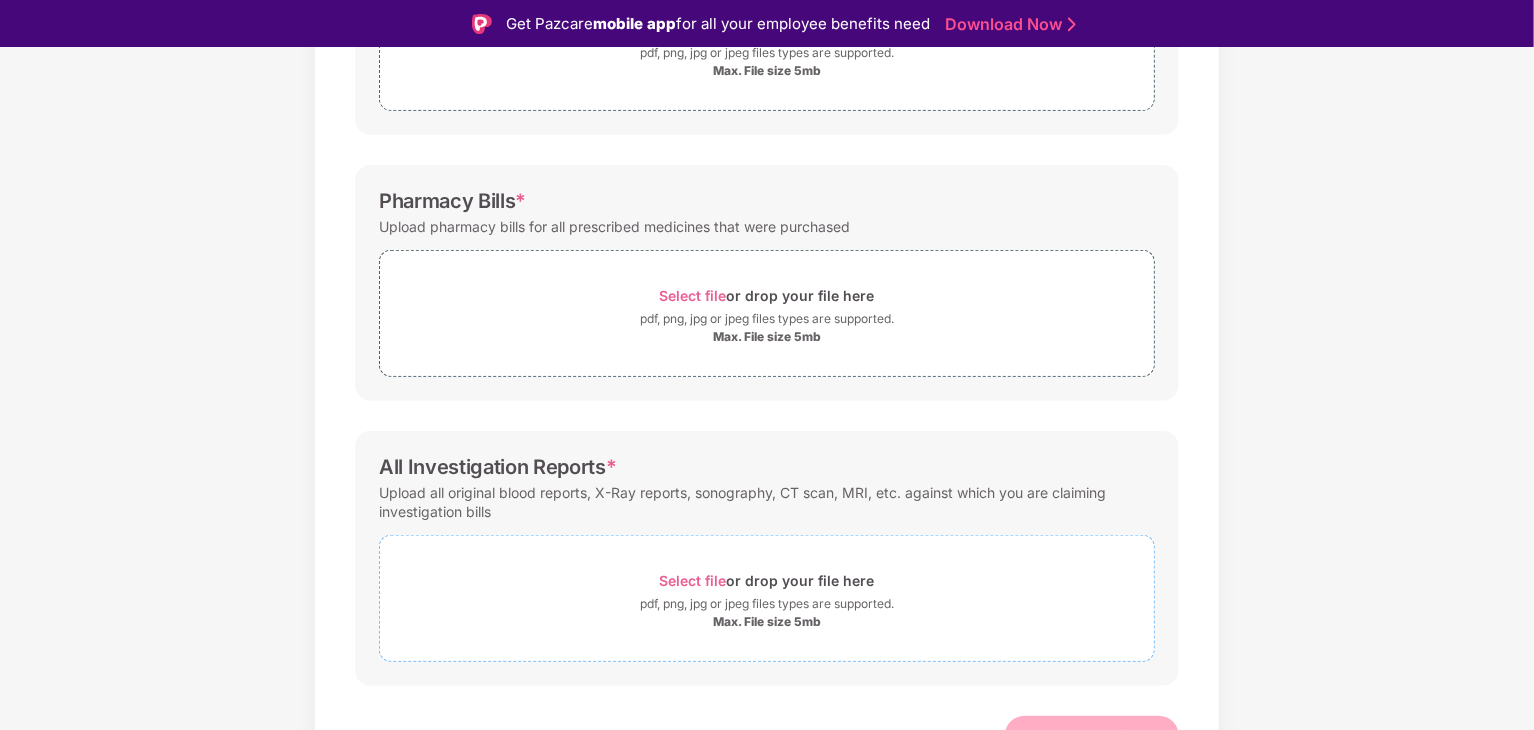 scroll, scrollTop: 484, scrollLeft: 0, axis: vertical 